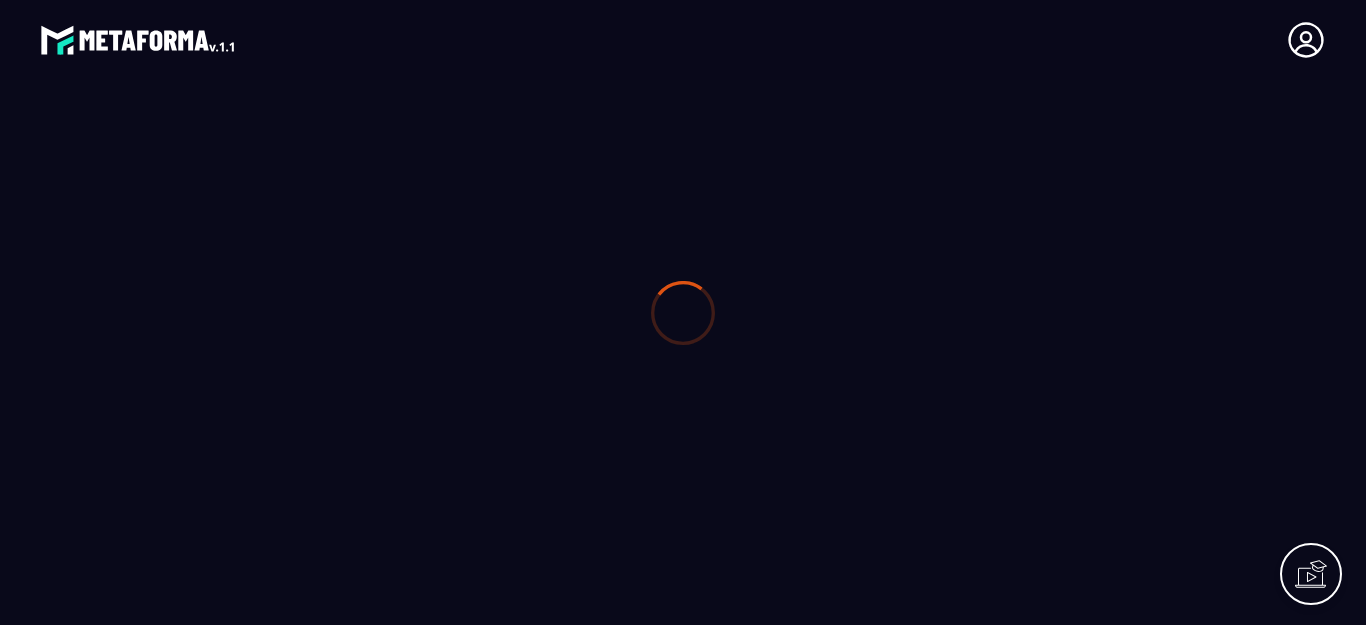 scroll, scrollTop: 0, scrollLeft: 0, axis: both 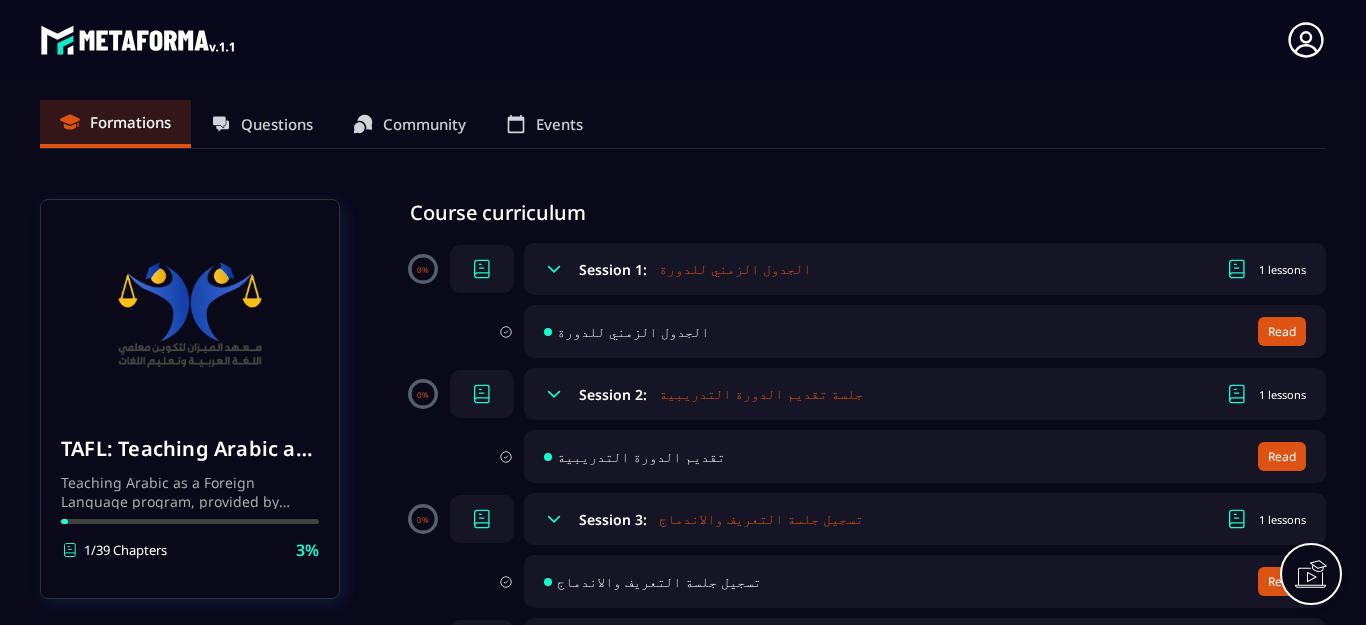 click on "الجدول الزمني للدورة" at bounding box center [735, 269] 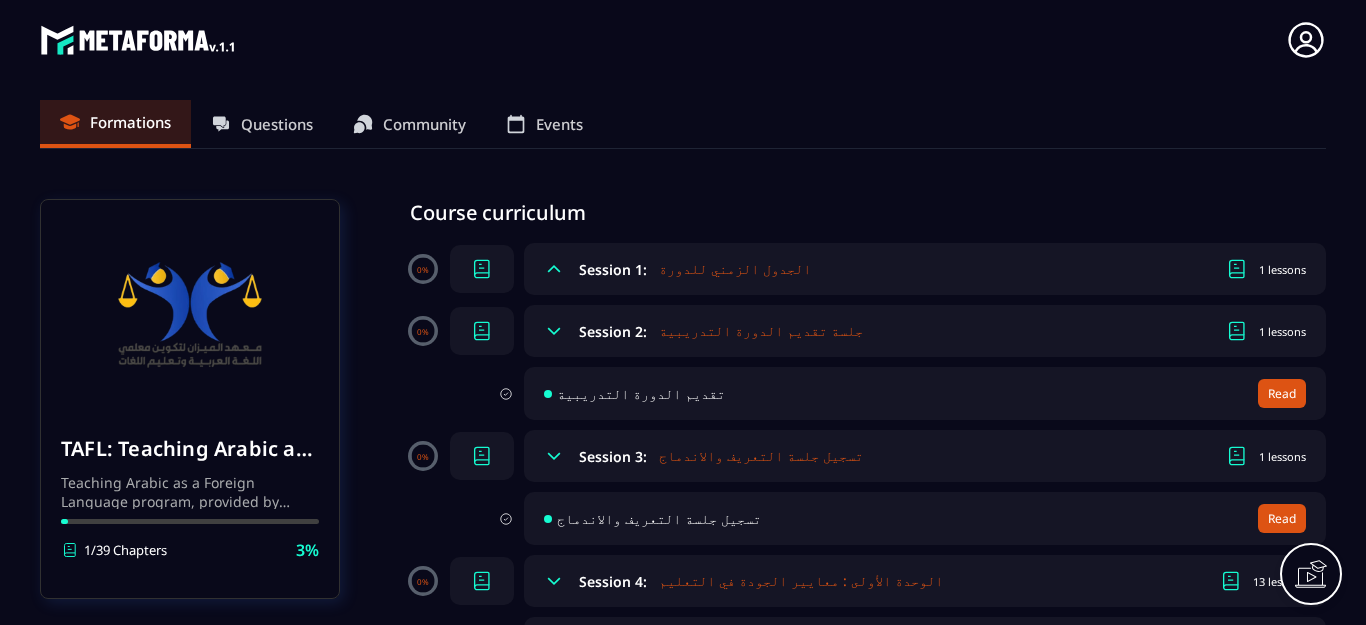 click on "الجدول الزمني للدورة" at bounding box center [735, 269] 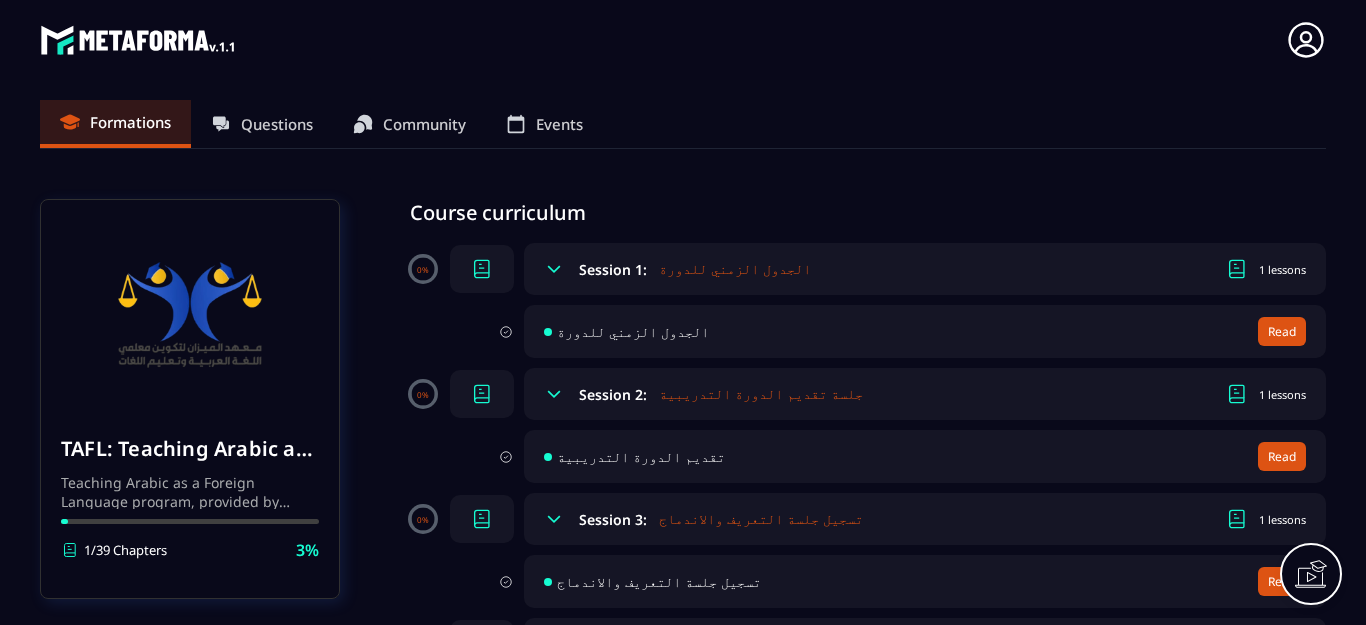 click on "الجدول الزمني للدورة" at bounding box center (735, 269) 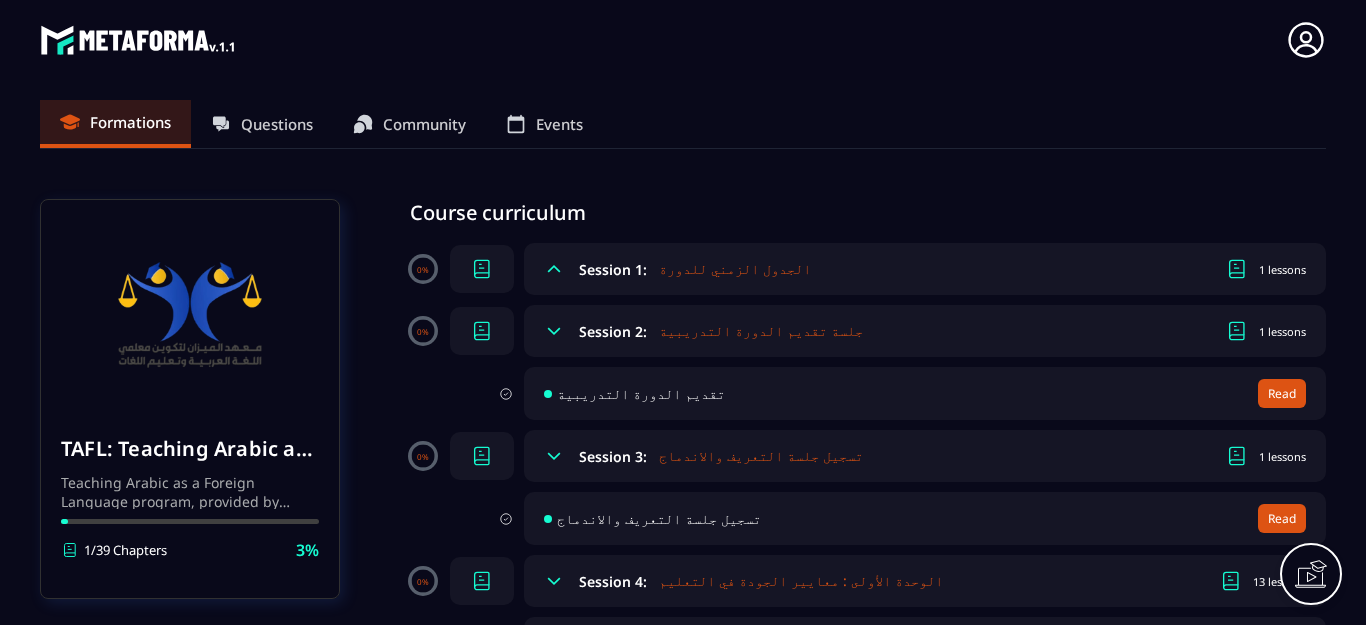 click on "1 lessons" at bounding box center [1282, 269] 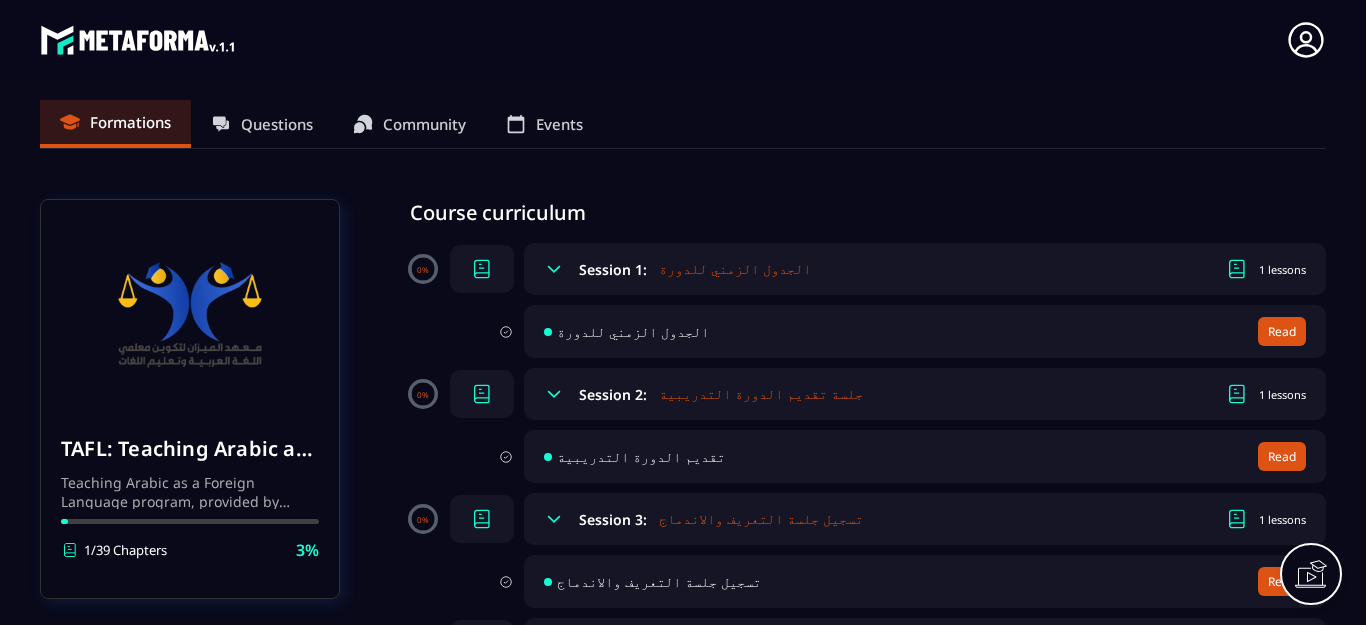 click 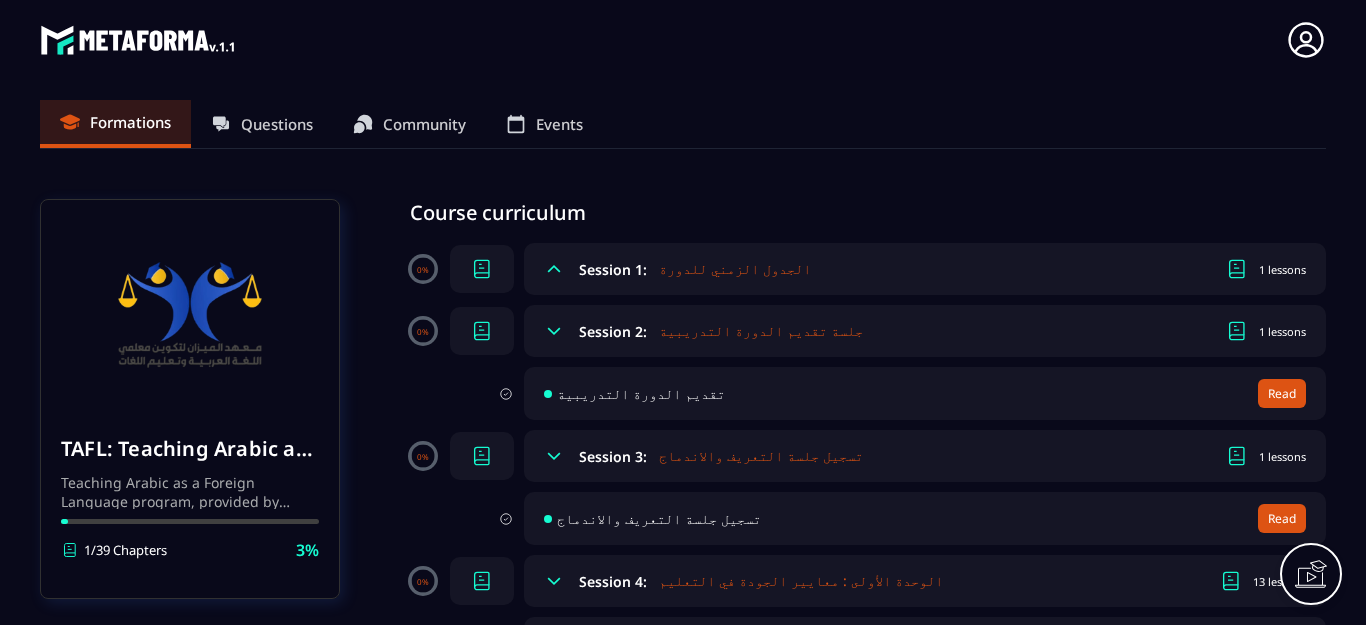 click 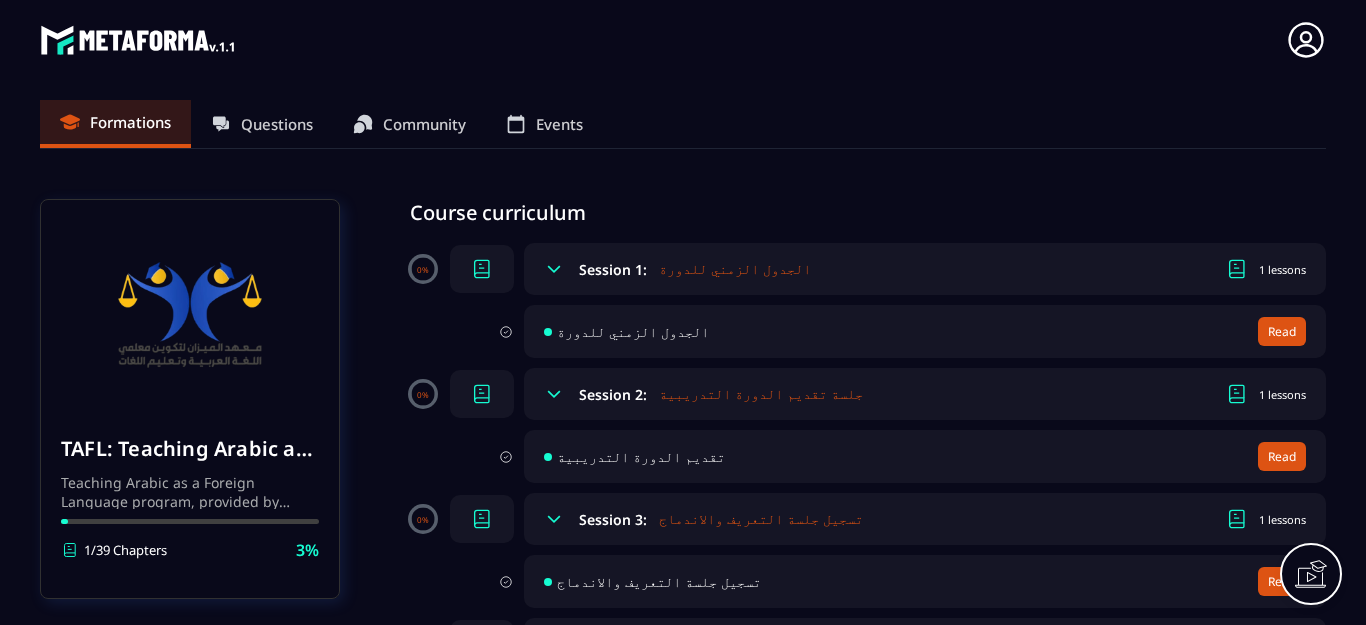 click on "Read" at bounding box center (1282, 331) 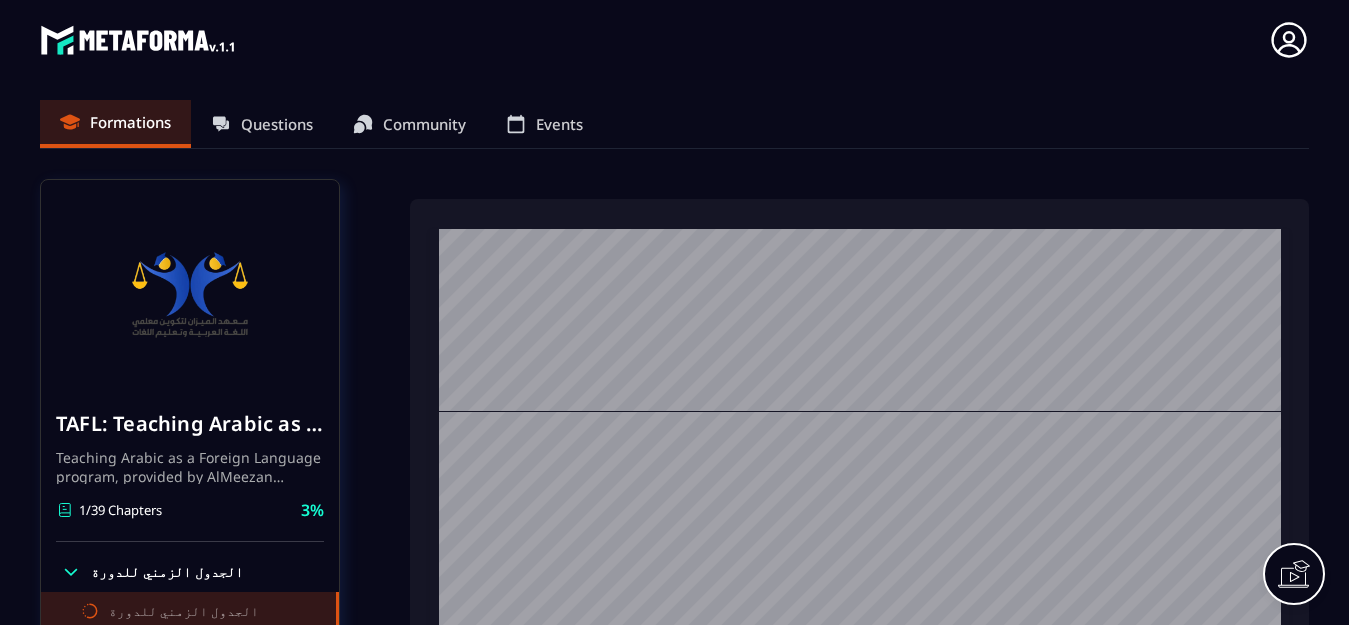 scroll, scrollTop: 8322, scrollLeft: 0, axis: vertical 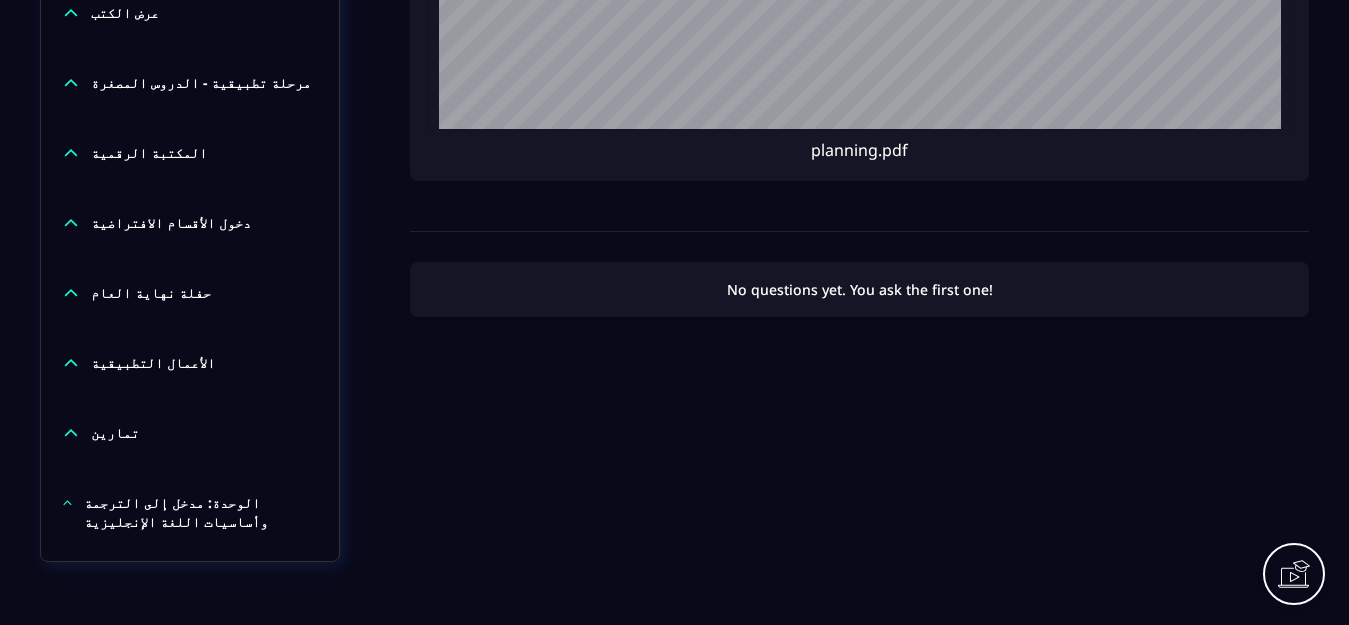 click 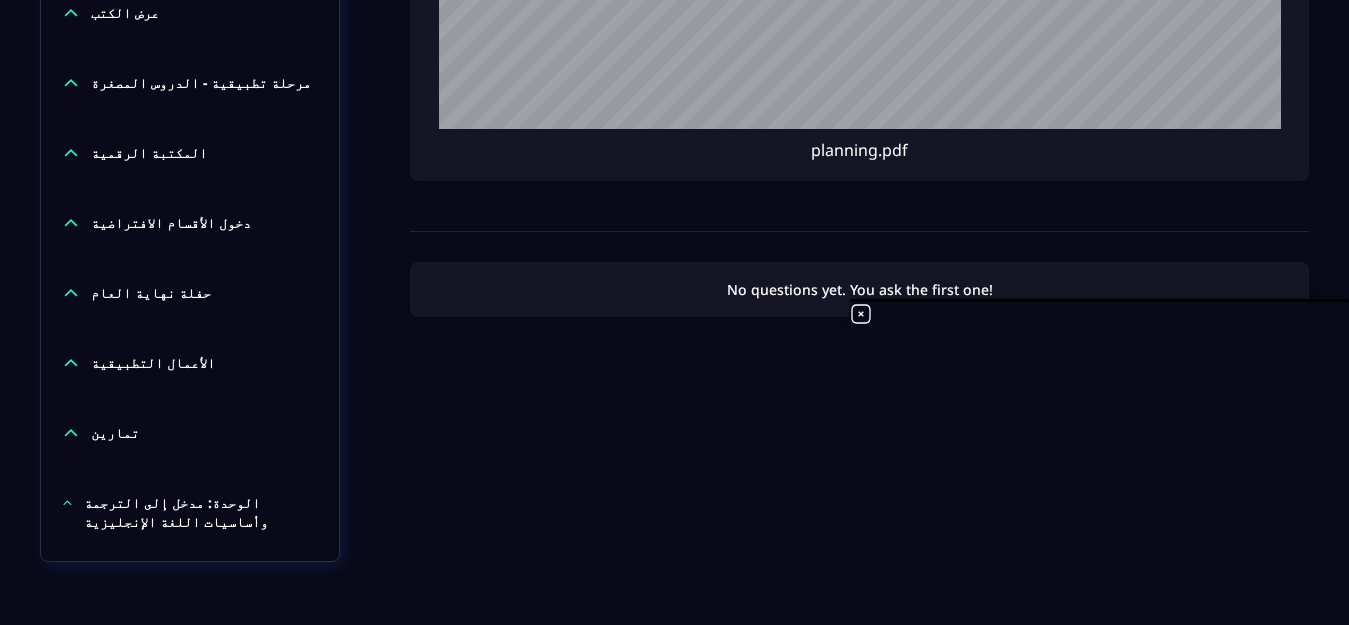 click 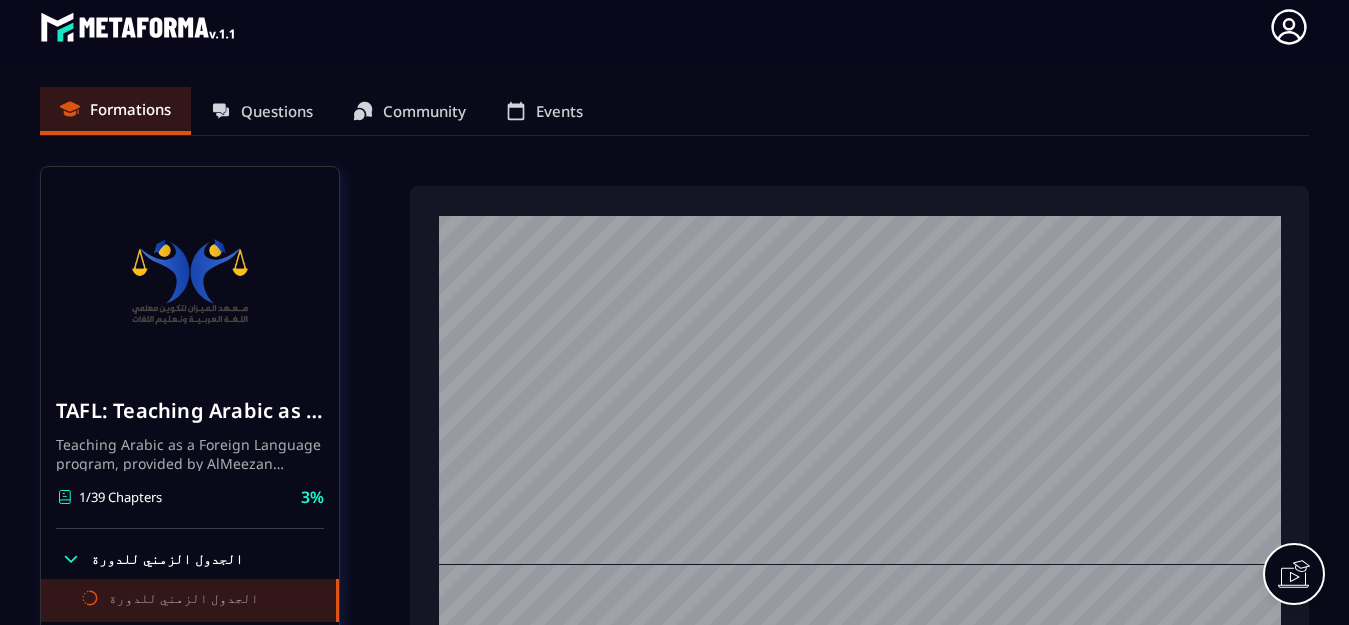 scroll, scrollTop: 0, scrollLeft: 0, axis: both 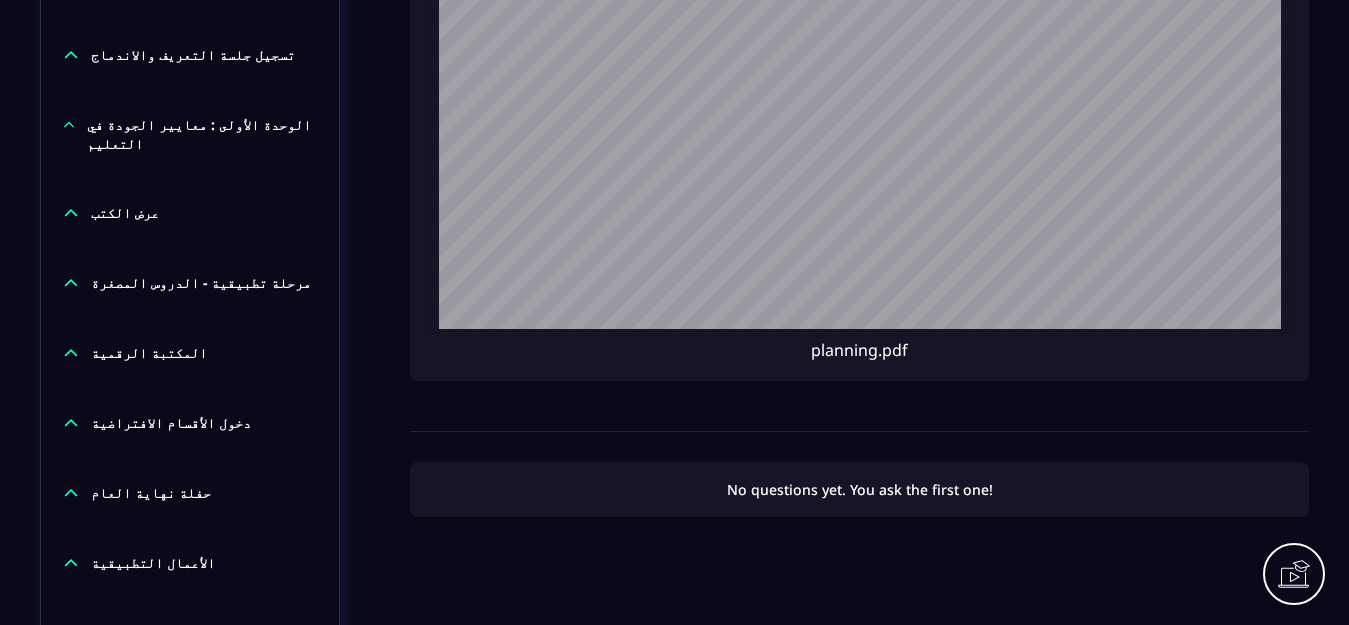 click on "No questions yet. You ask the first one!" at bounding box center [859, 489] 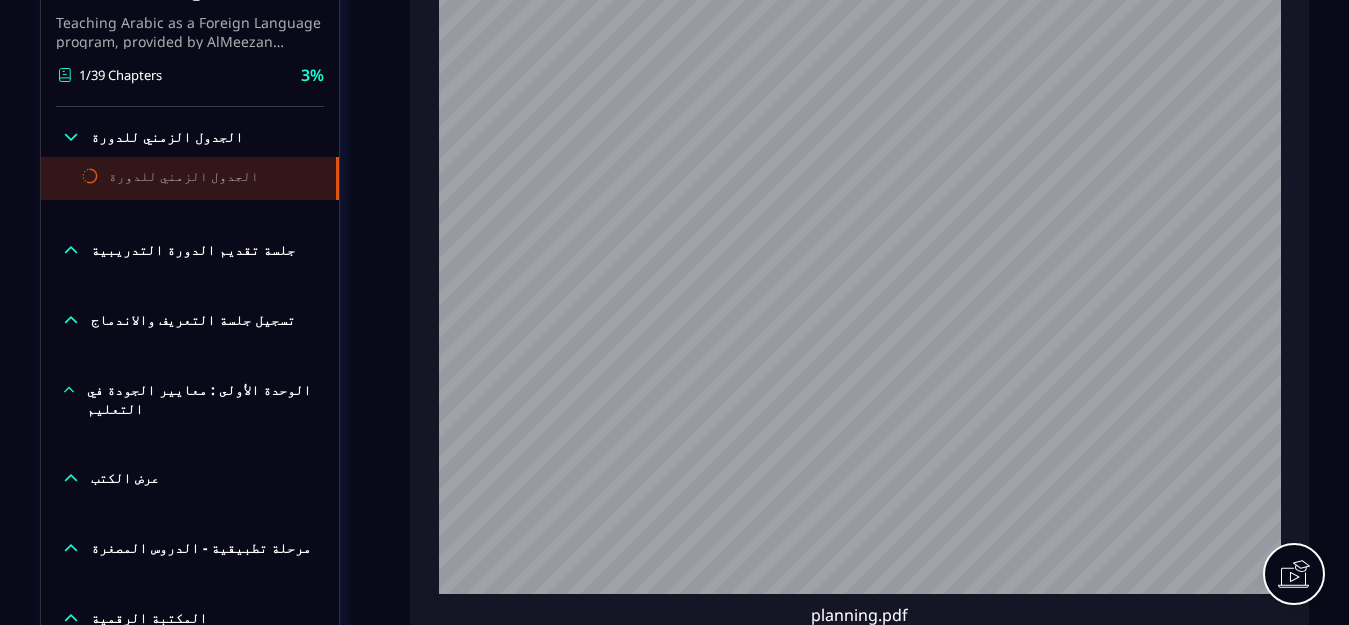 scroll, scrollTop: 244, scrollLeft: 0, axis: vertical 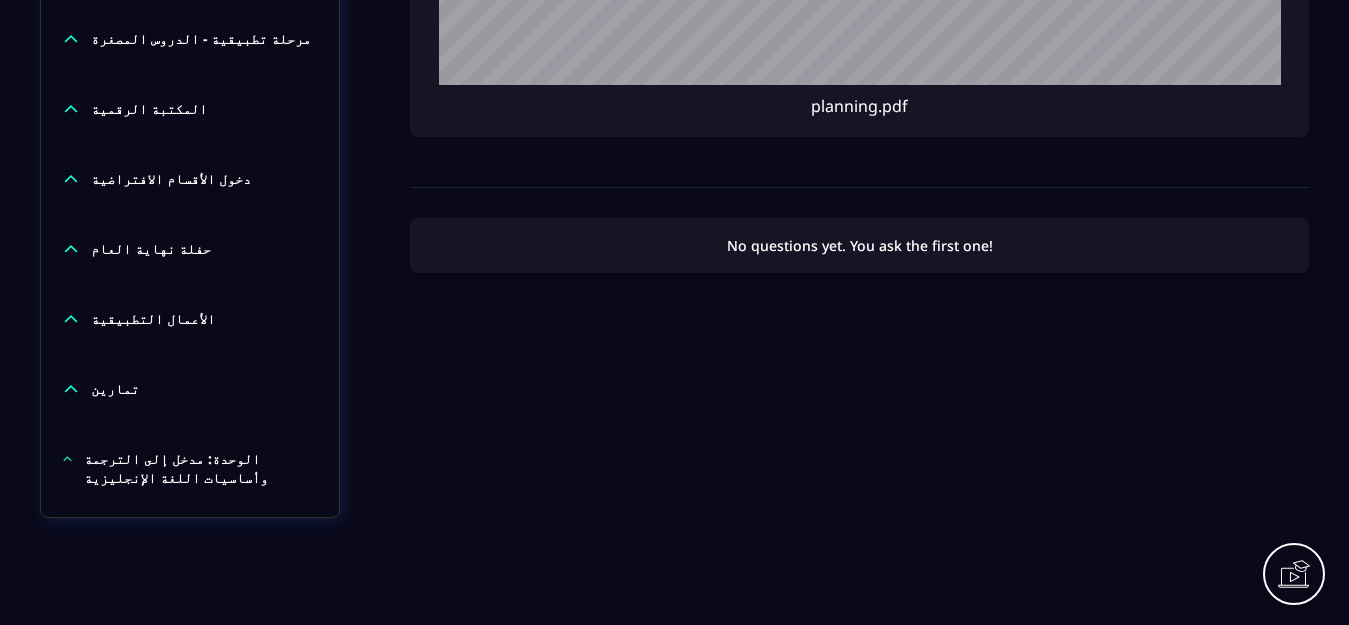 click on "No questions yet. You ask the first one!" at bounding box center [859, 245] 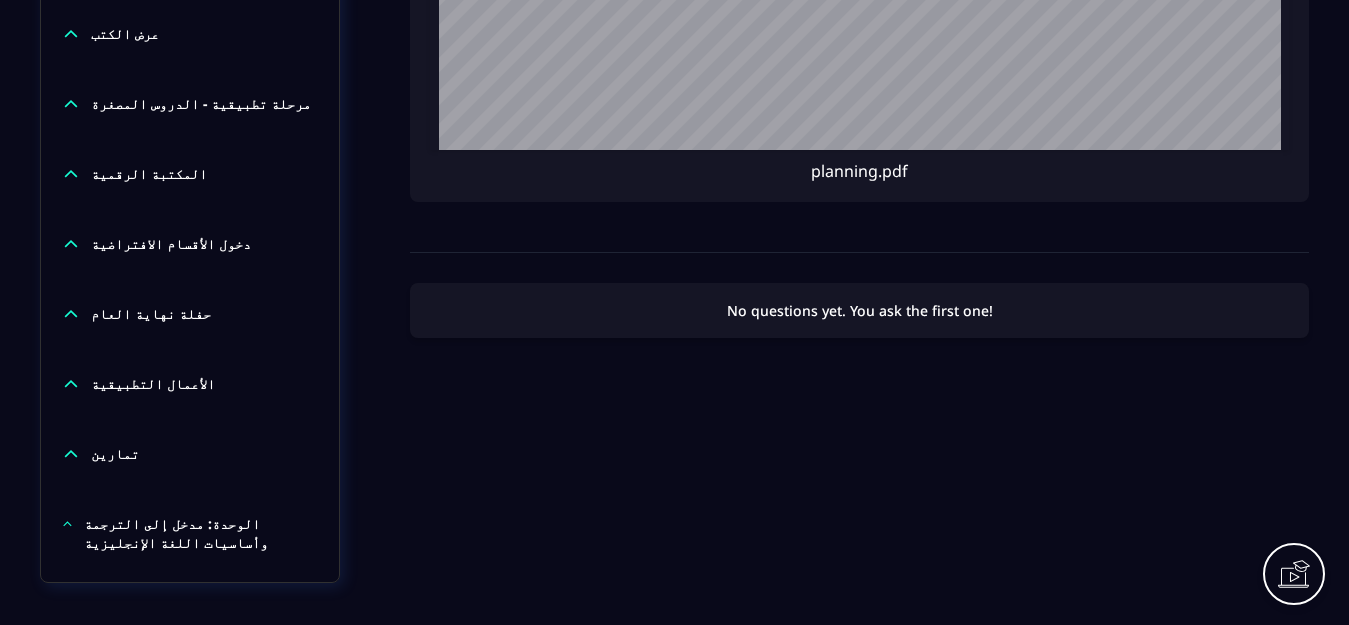 scroll, scrollTop: 844, scrollLeft: 0, axis: vertical 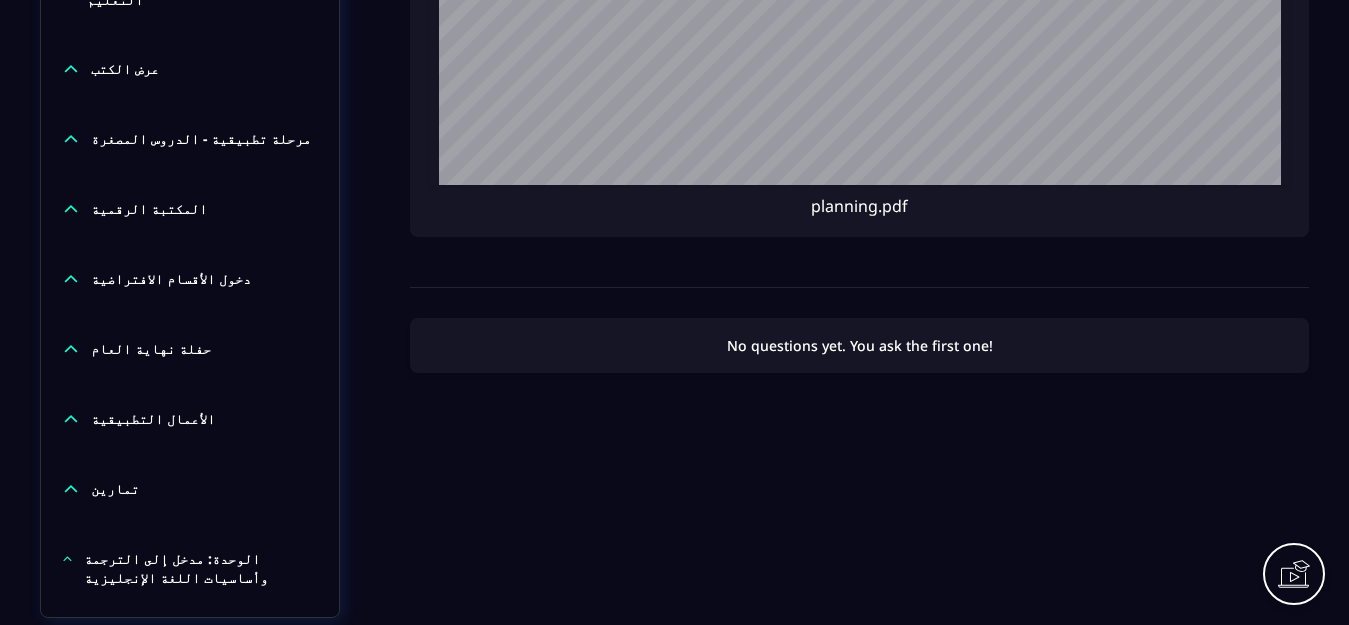 click on "الوحدة: مدخل إلى الترجمة وأساسيات اللغة الإنجليزية" at bounding box center (201, 568) 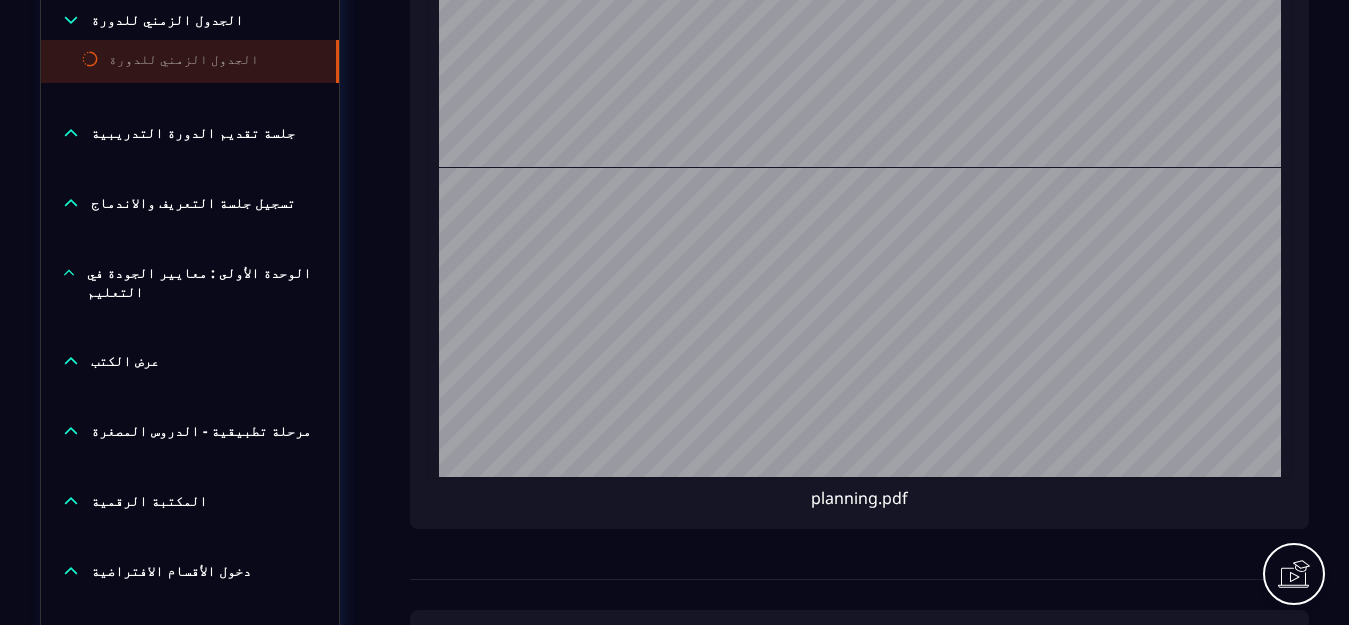 scroll, scrollTop: 544, scrollLeft: 0, axis: vertical 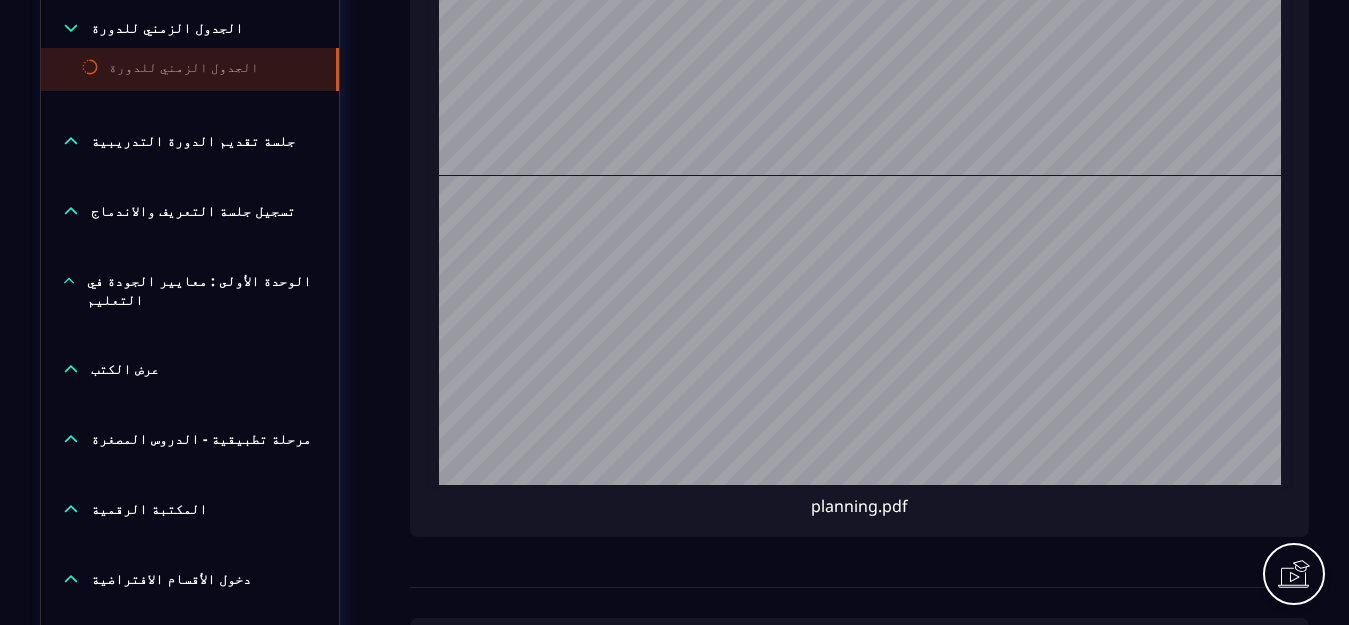 click on "عرض الكتب" at bounding box center [125, 369] 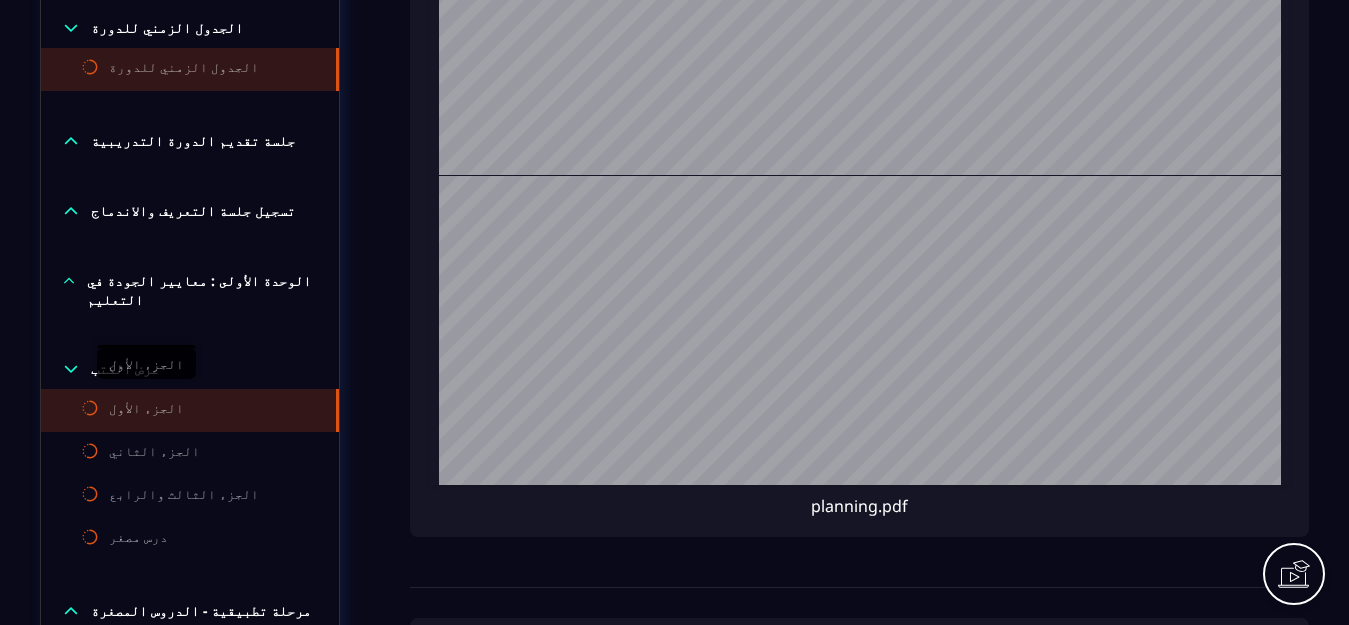 click on "الجزء الأول" at bounding box center [146, 410] 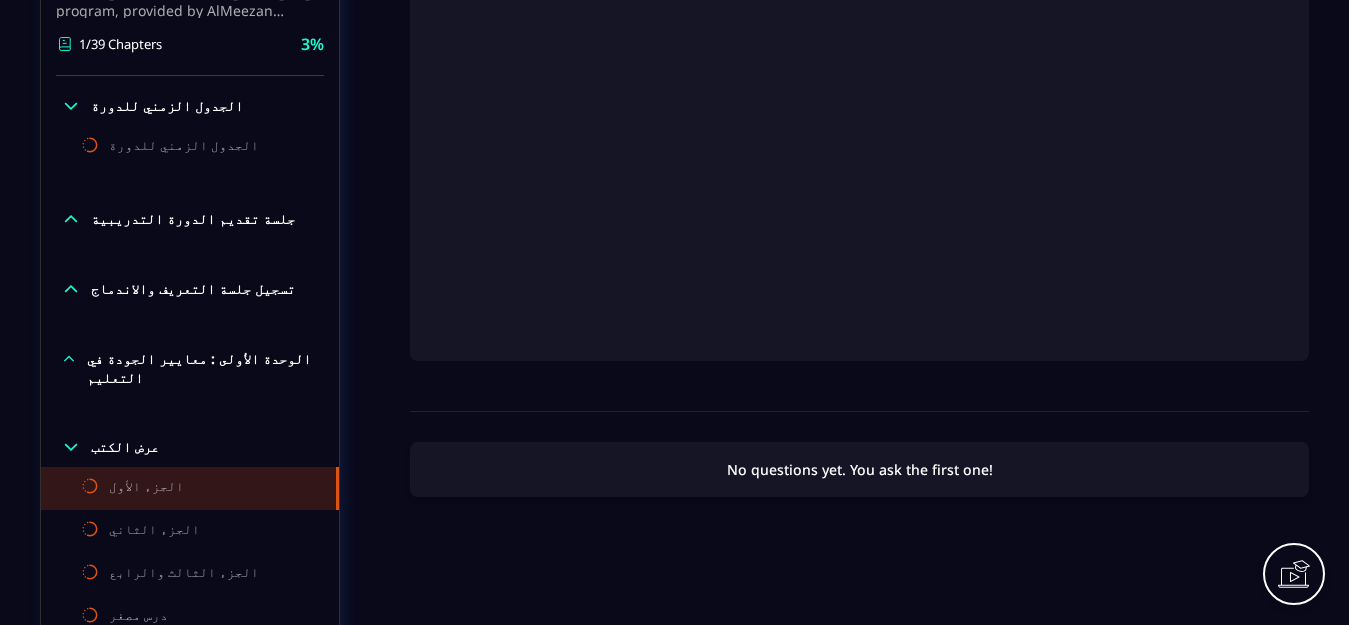 scroll, scrollTop: 500, scrollLeft: 0, axis: vertical 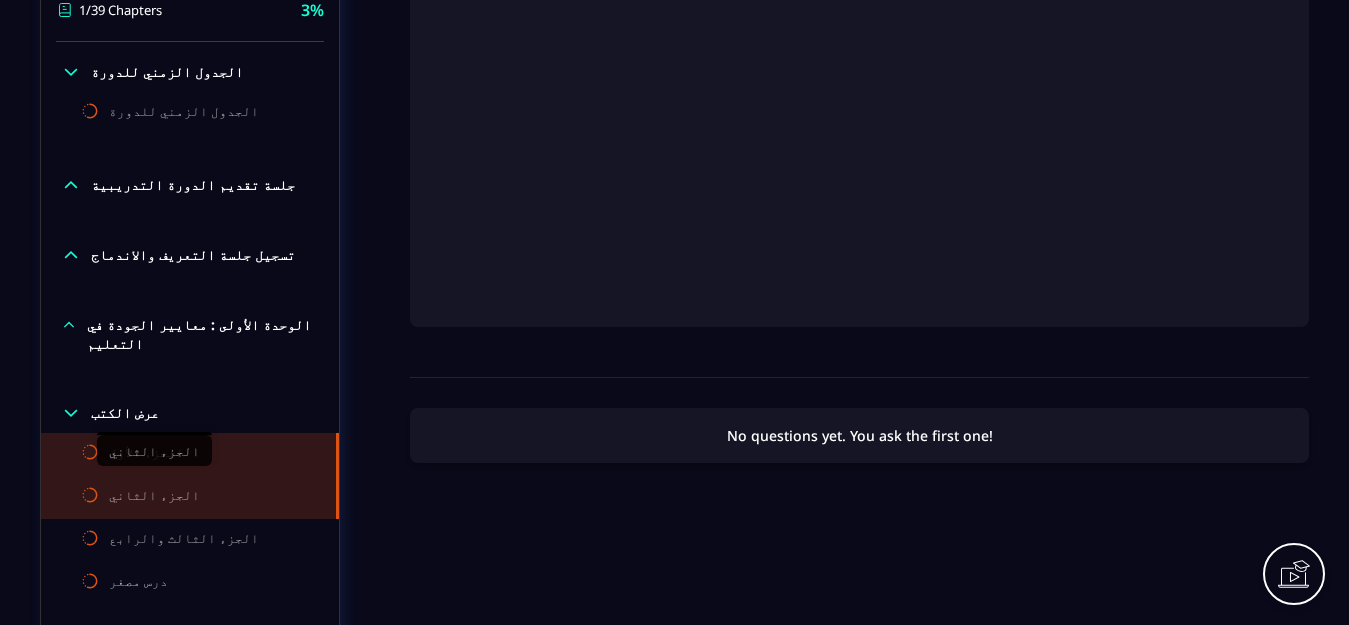 click on "الجزء الثاني" at bounding box center [154, 497] 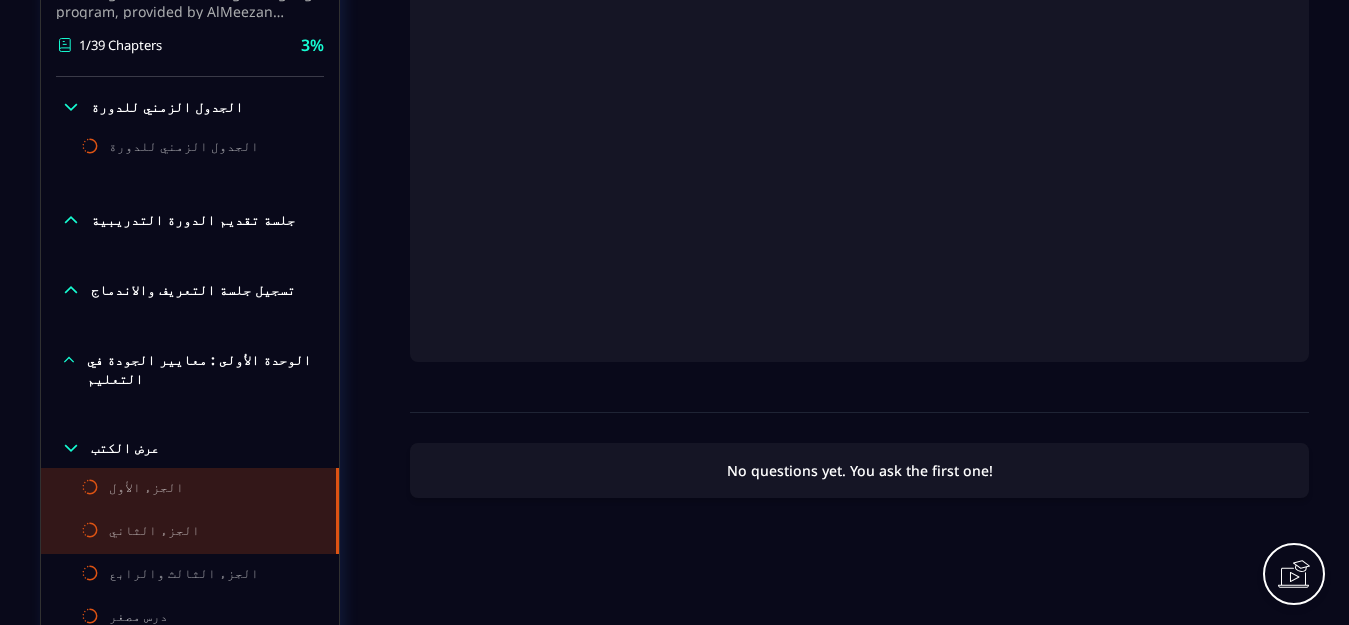 scroll, scrollTop: 500, scrollLeft: 0, axis: vertical 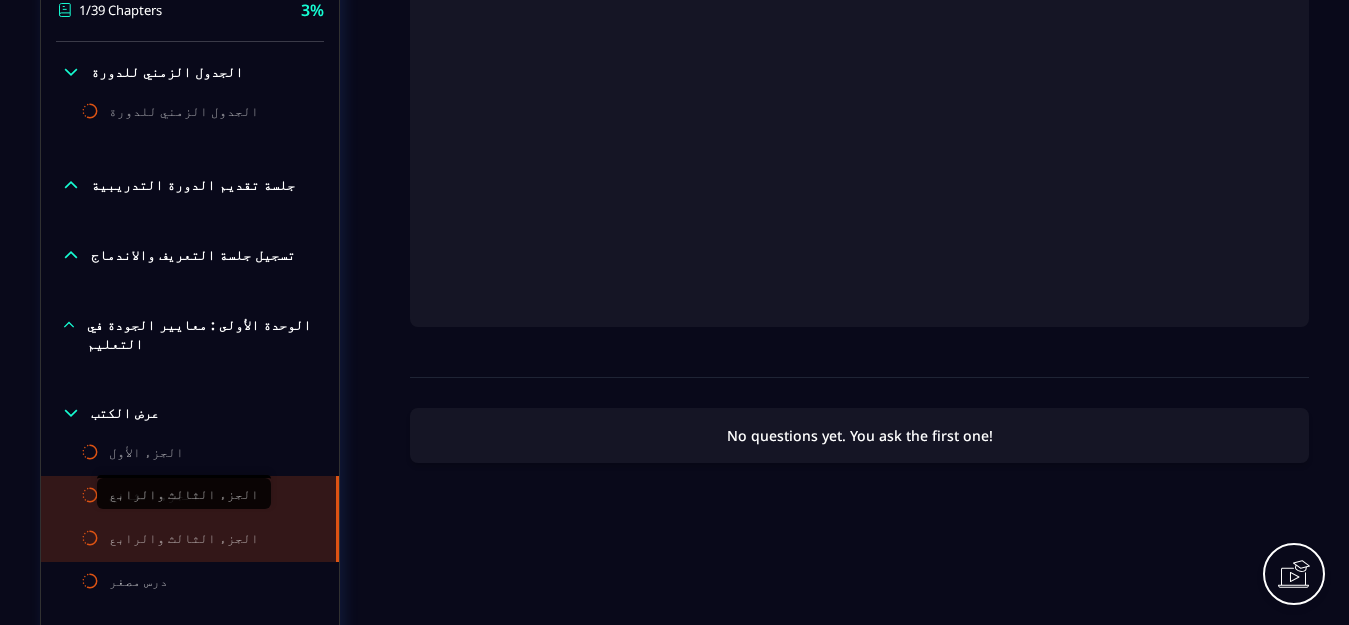 click on "الجزء الثالث والرابع" at bounding box center (184, 540) 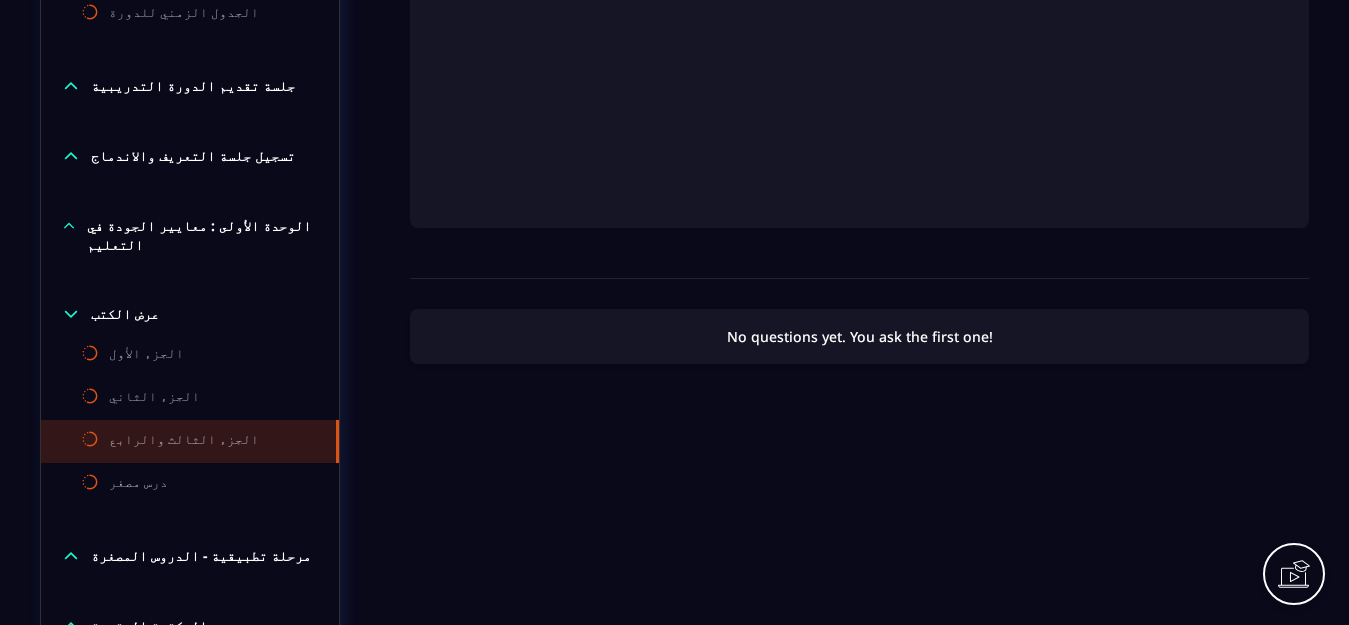 scroll, scrollTop: 600, scrollLeft: 0, axis: vertical 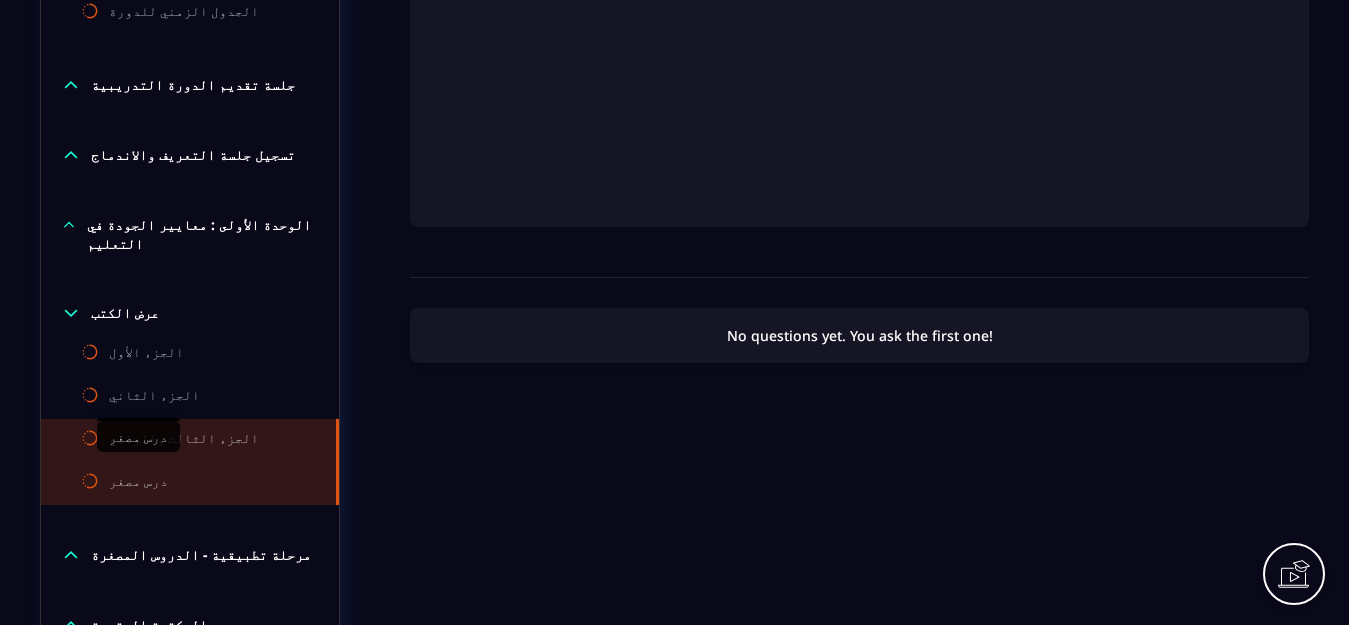 click on "درس مصغر" at bounding box center (138, 483) 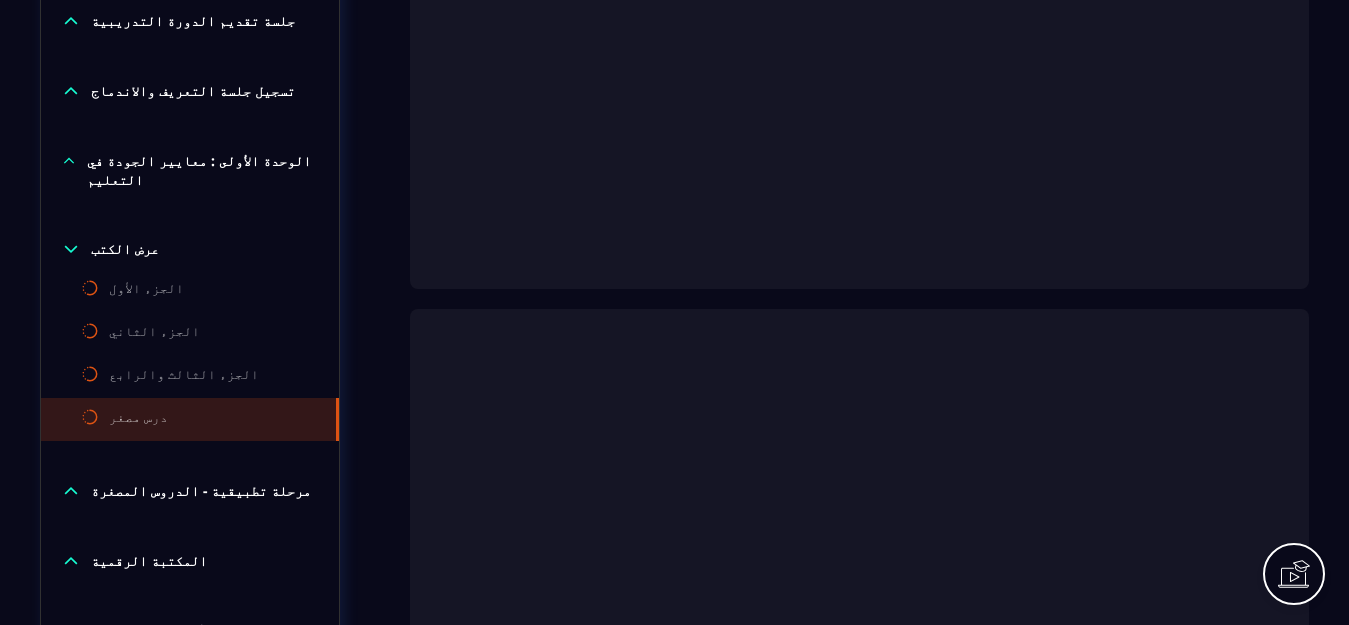 scroll, scrollTop: 700, scrollLeft: 0, axis: vertical 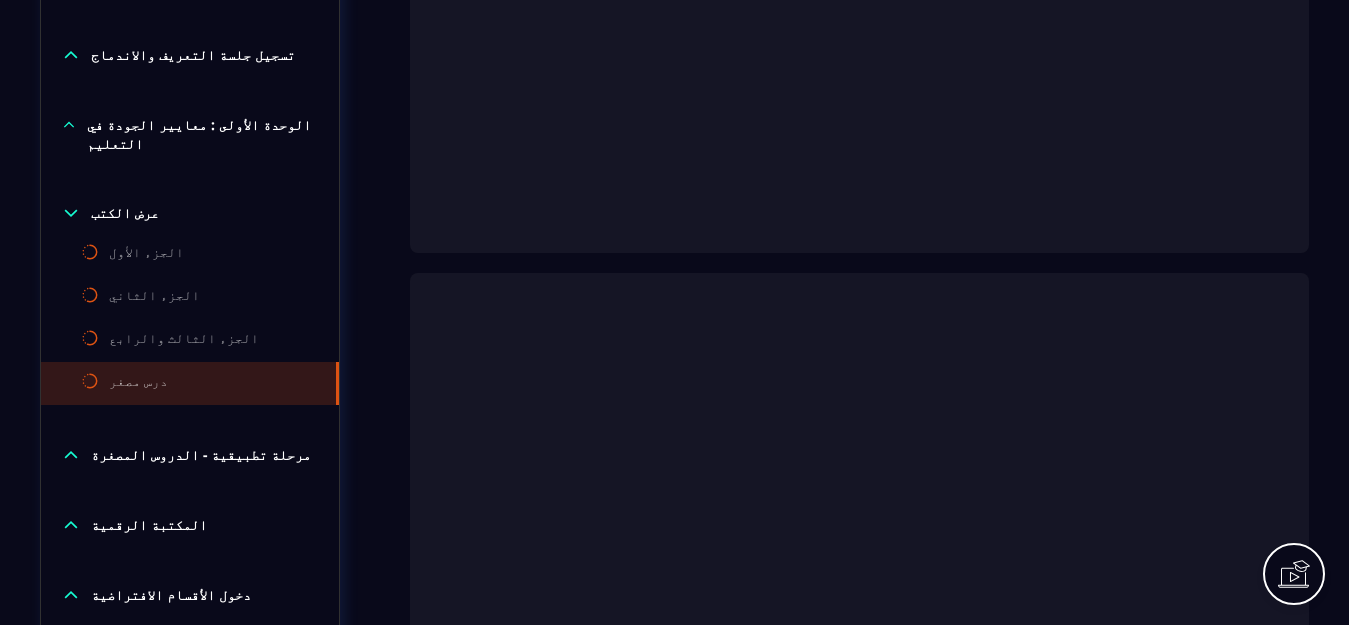 click 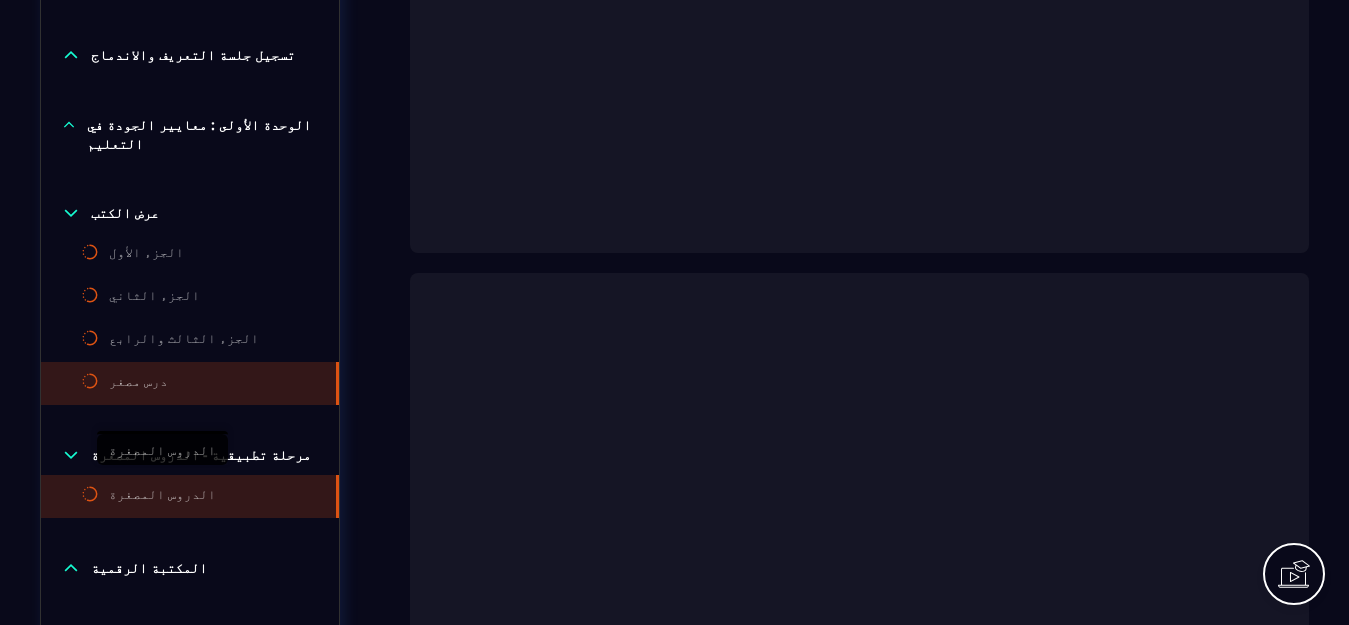 click on "الدروس المصغرة" at bounding box center [162, 496] 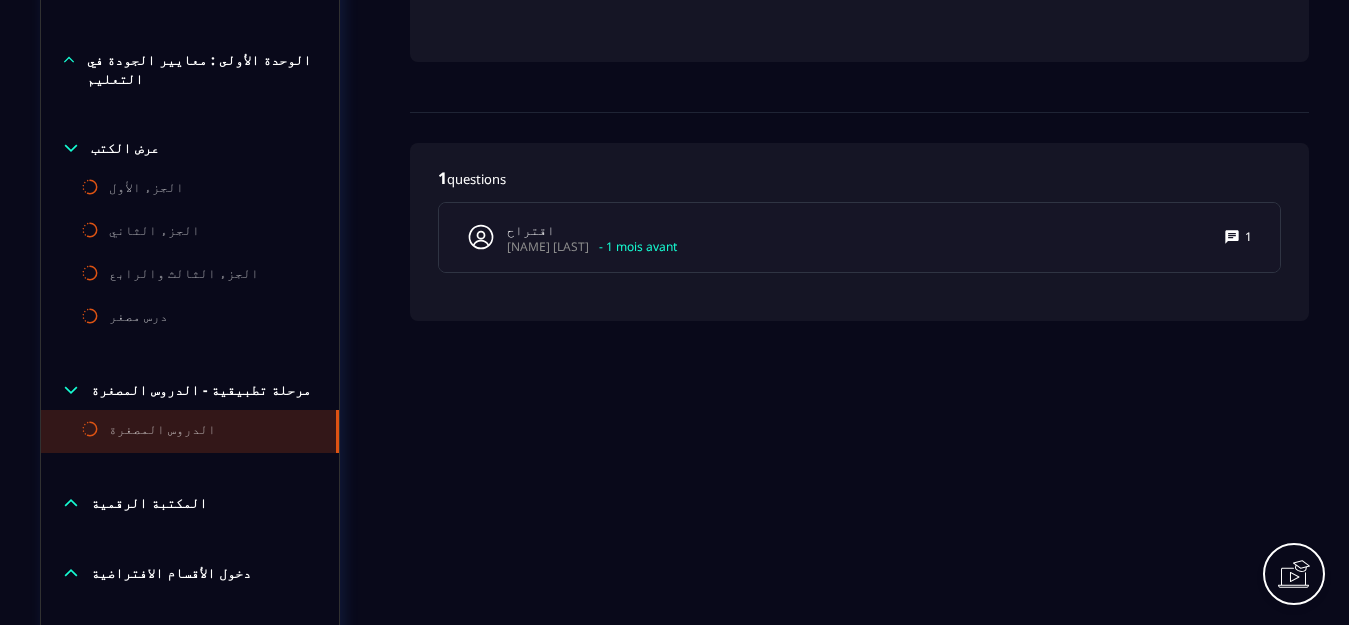 scroll, scrollTop: 900, scrollLeft: 0, axis: vertical 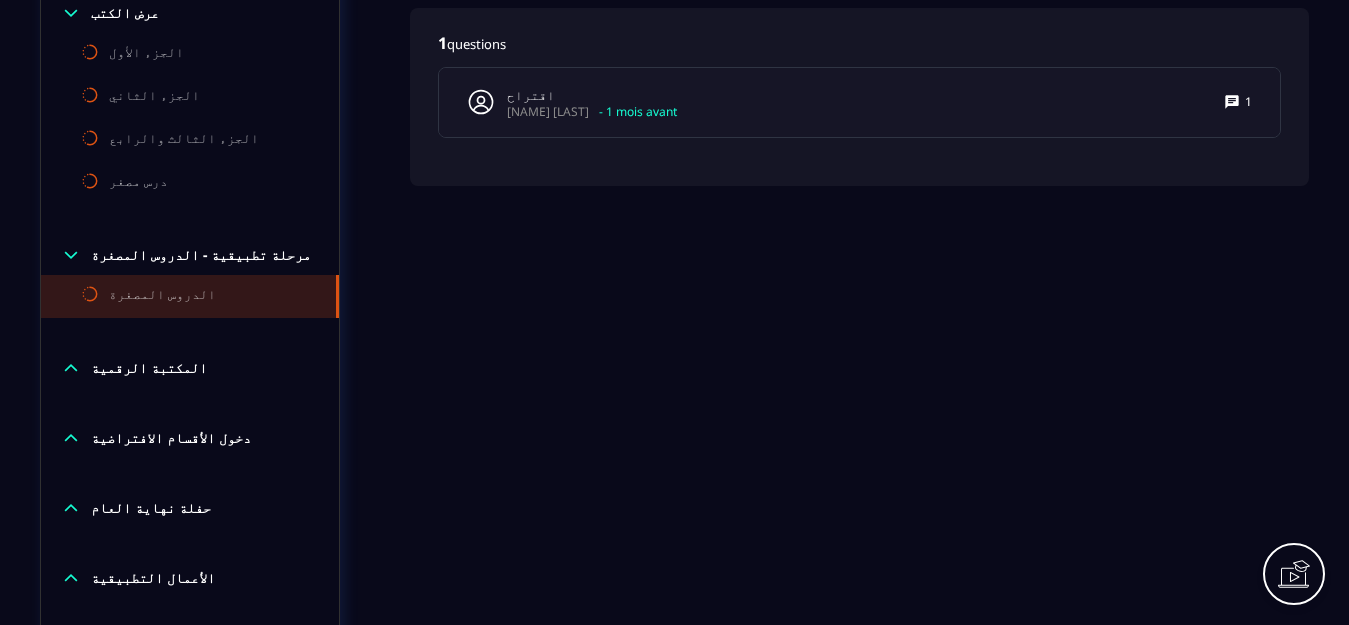click 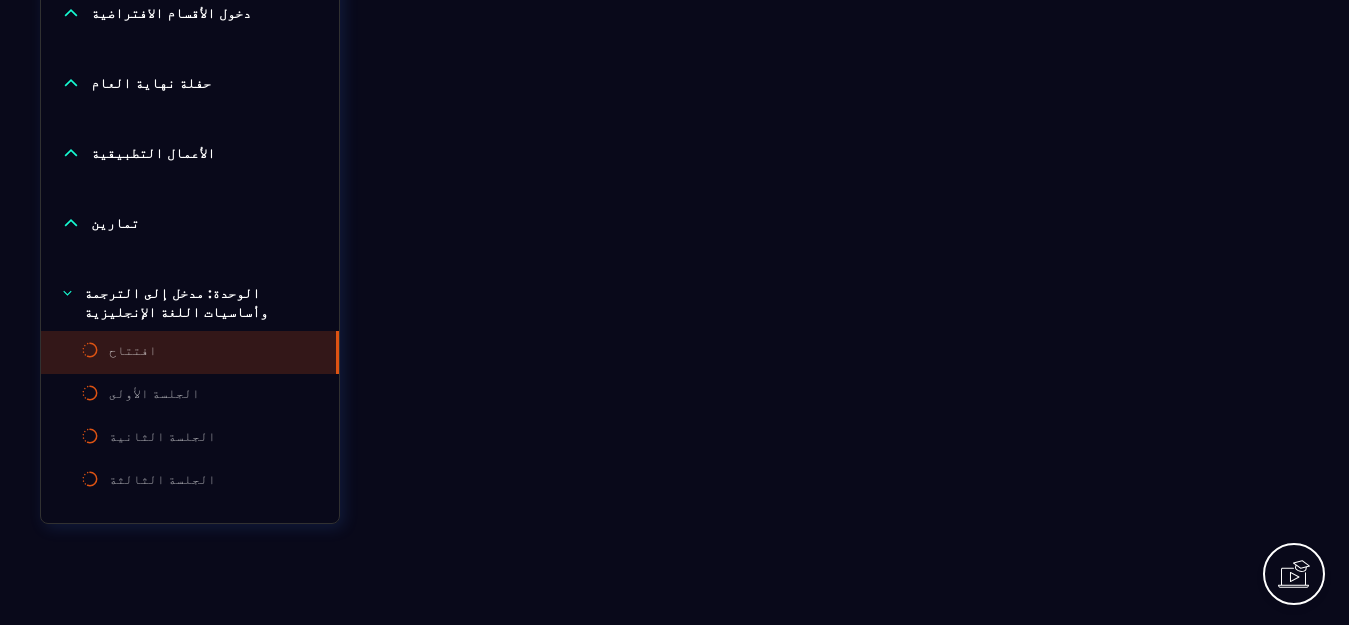 scroll, scrollTop: 1460, scrollLeft: 0, axis: vertical 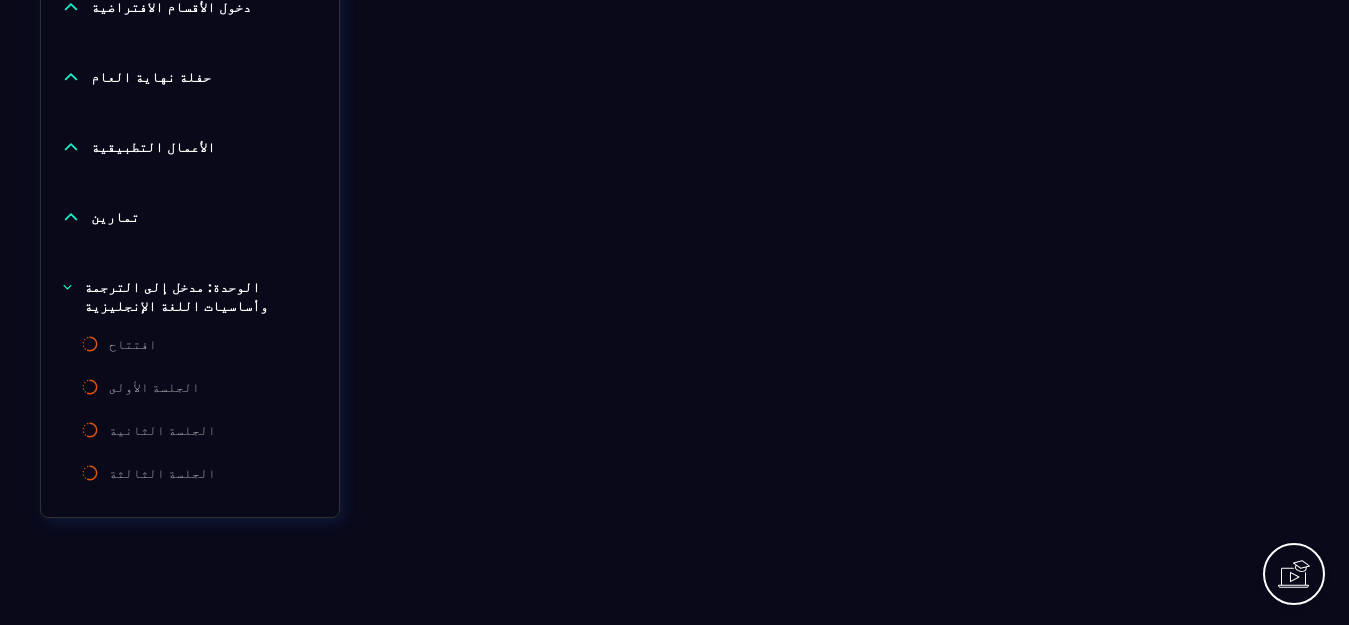 click 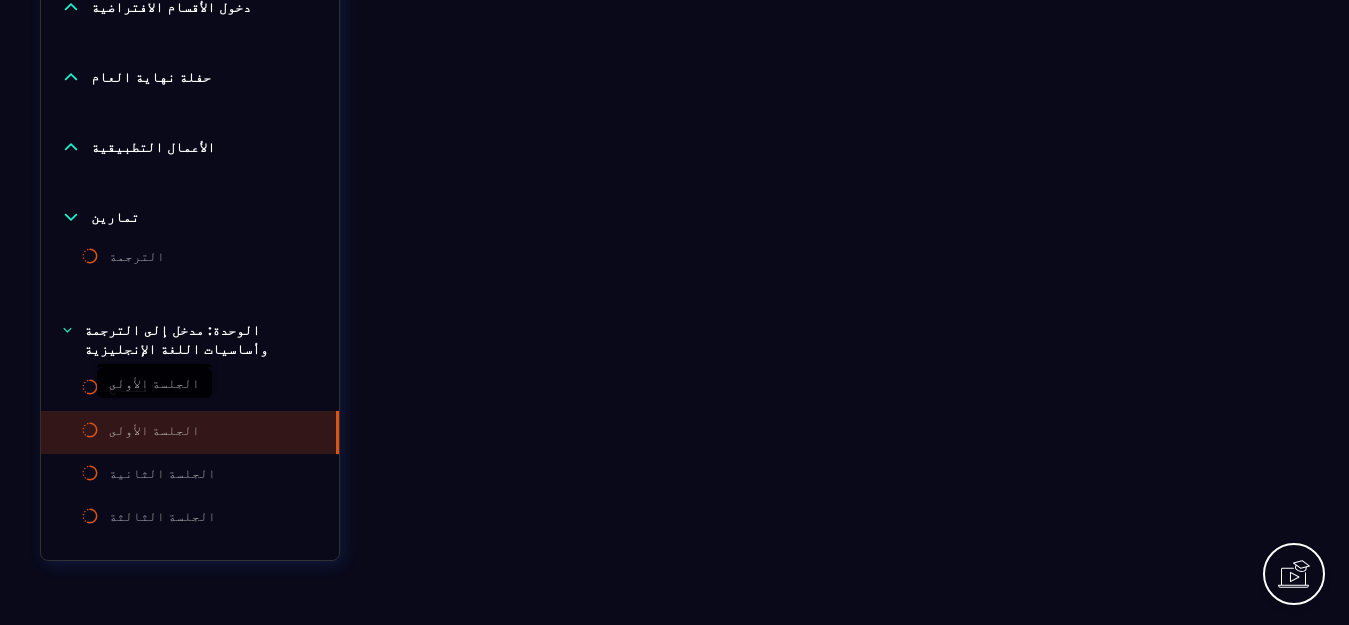 click on "الجلسة الأولى" at bounding box center (154, 432) 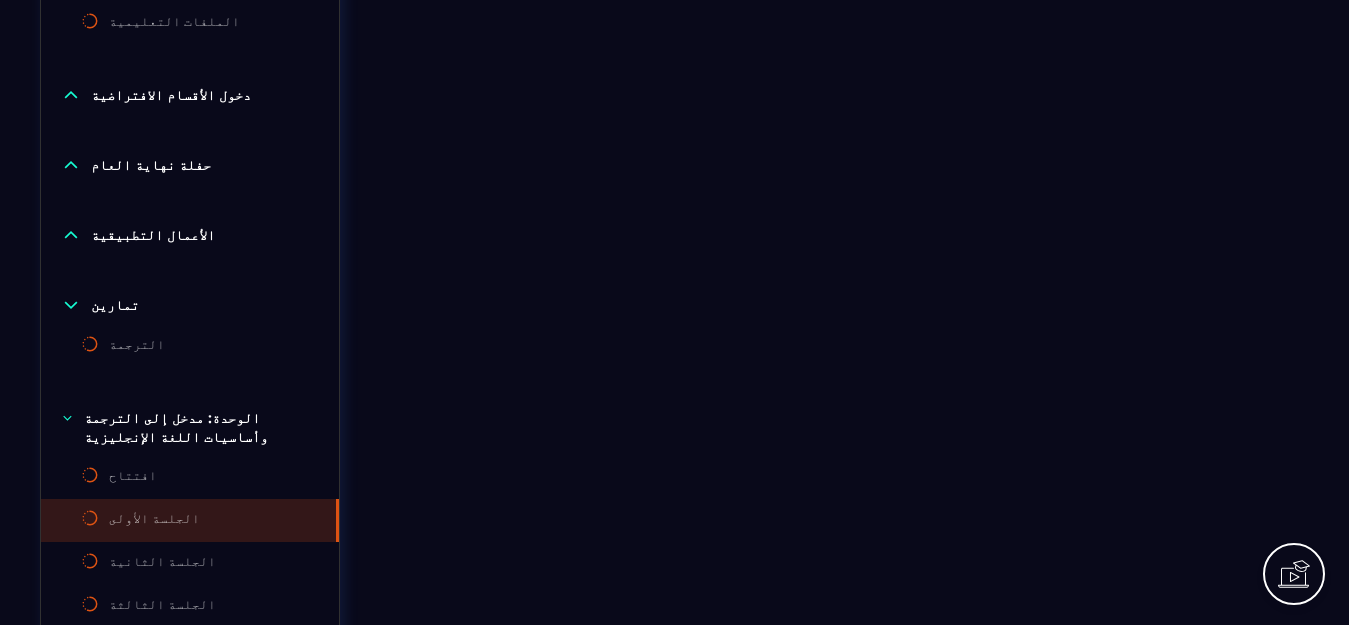 scroll, scrollTop: 1400, scrollLeft: 0, axis: vertical 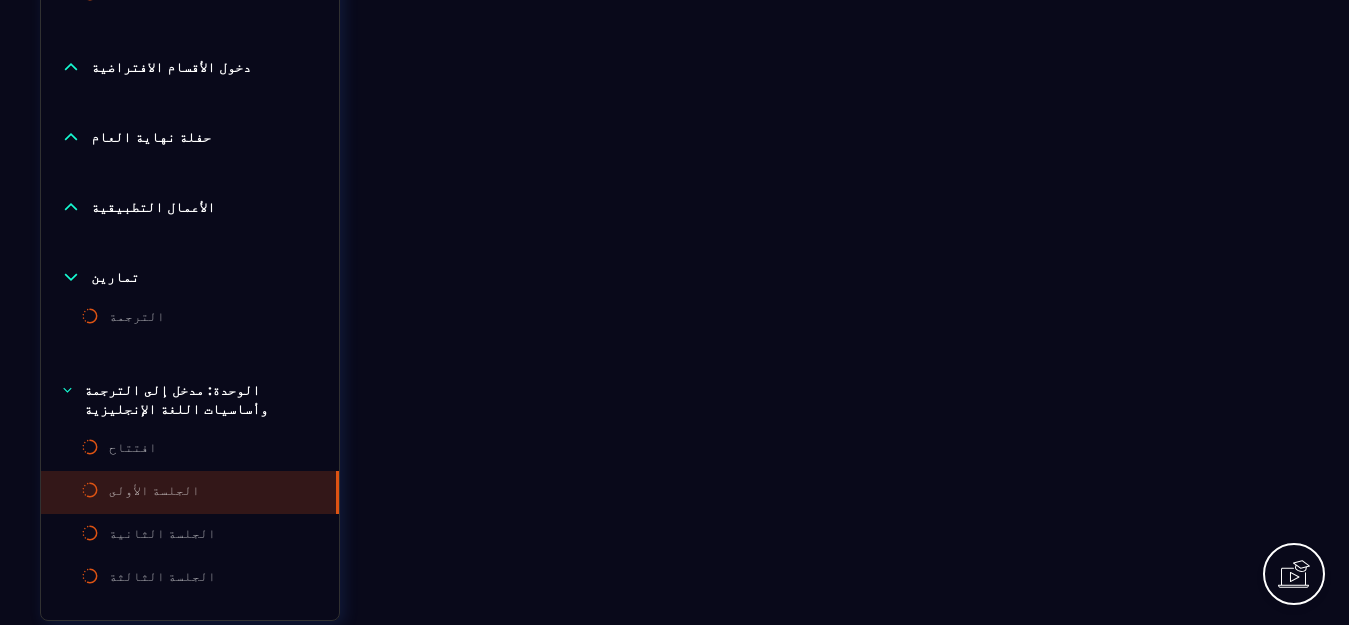 click 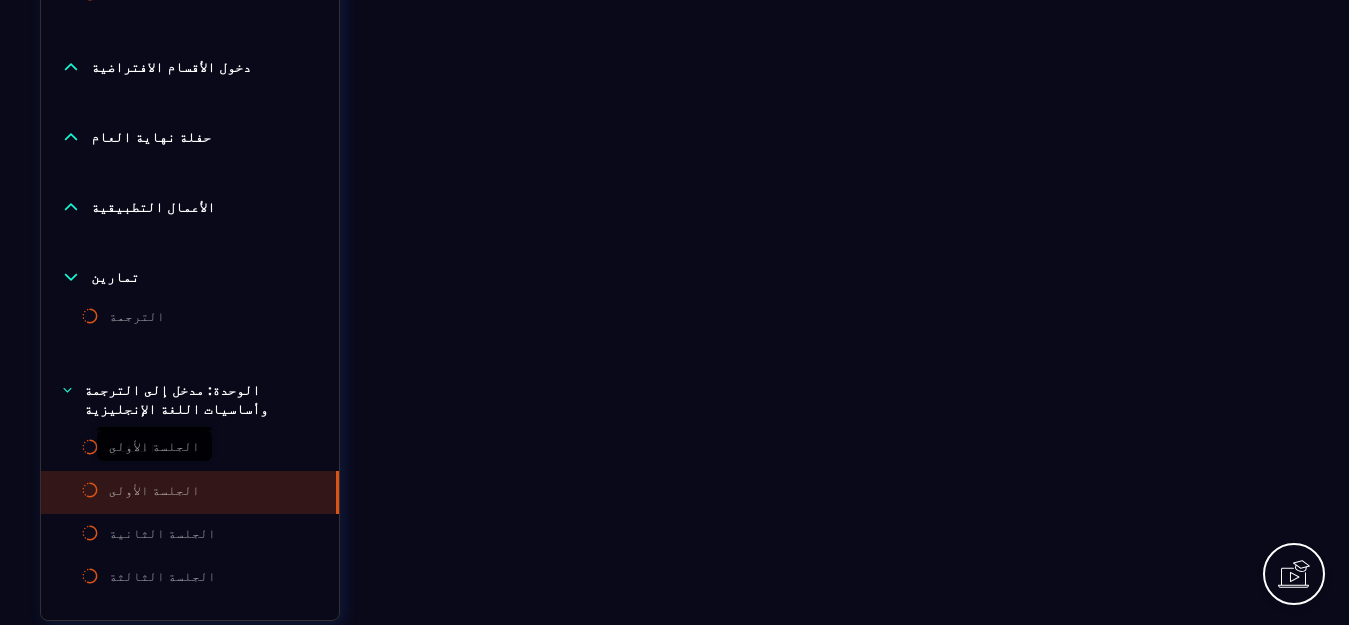 click on "الجلسة الأولى" at bounding box center (154, 492) 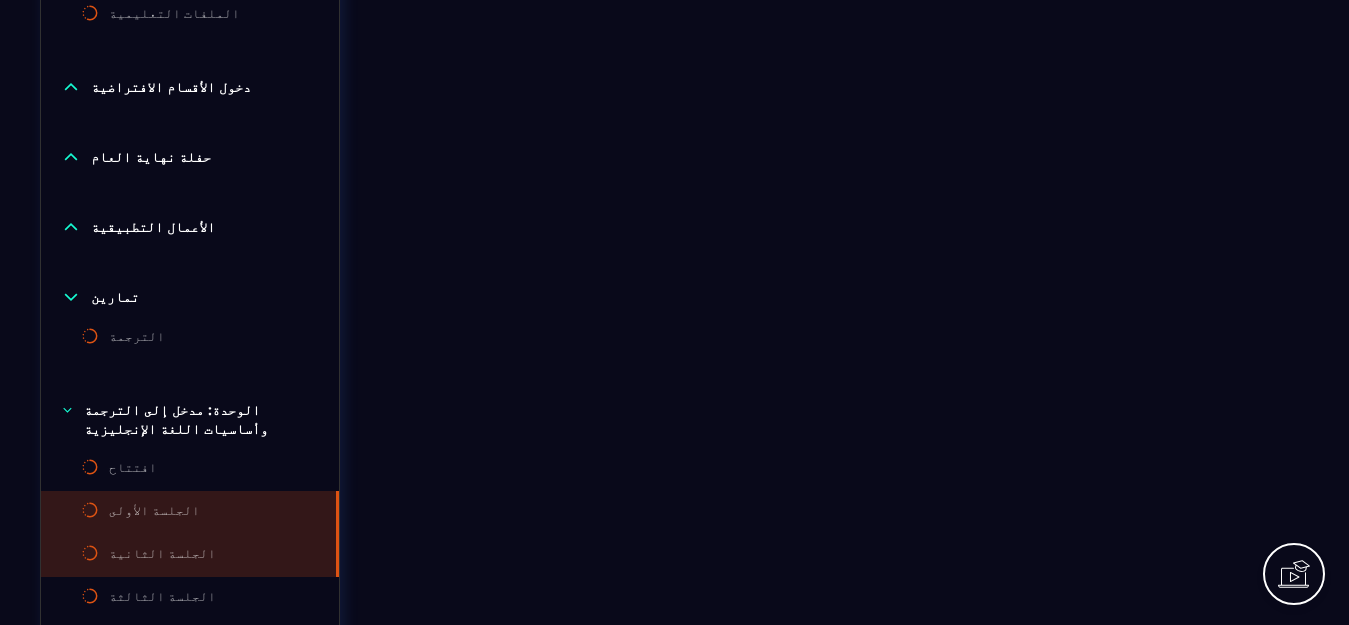 scroll, scrollTop: 1503, scrollLeft: 0, axis: vertical 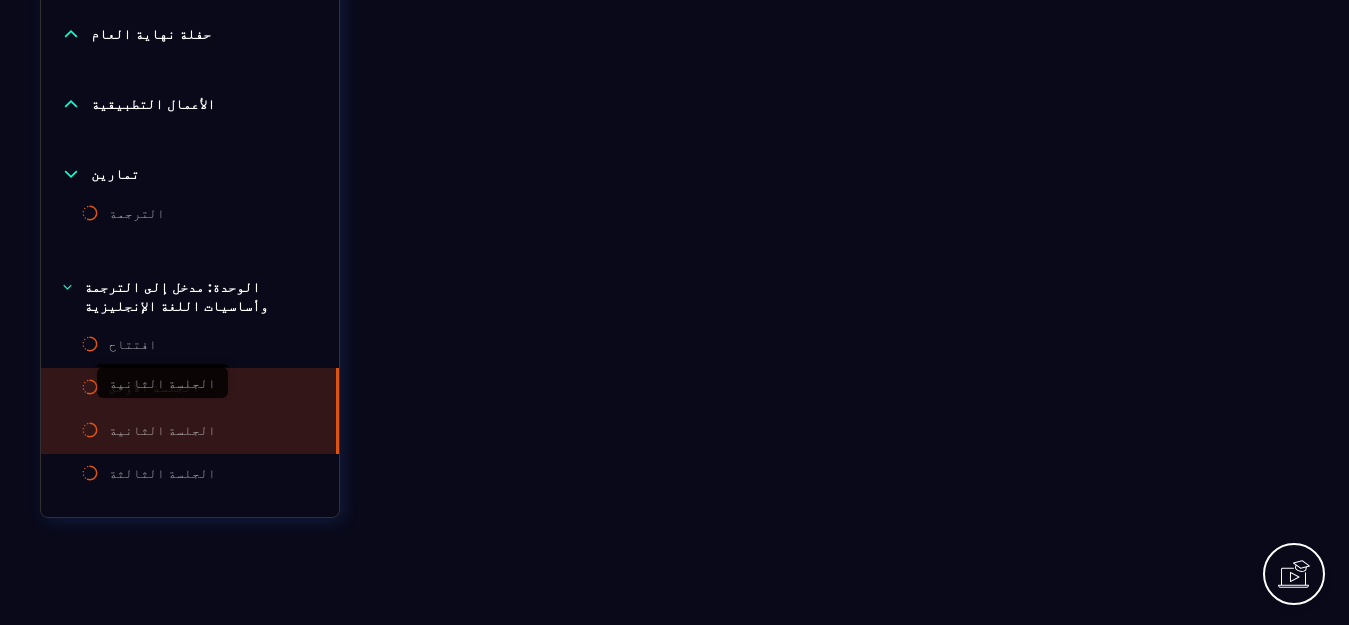 click on "الجلسة الثانية" at bounding box center [162, 432] 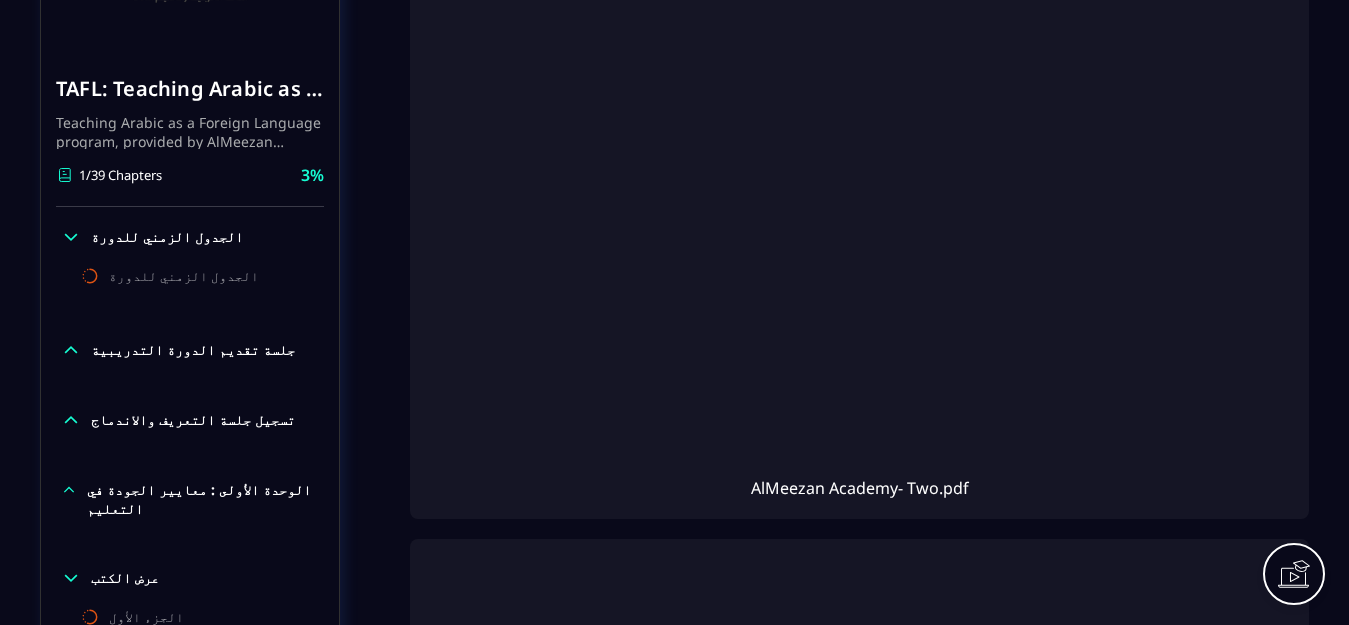 scroll, scrollTop: 400, scrollLeft: 0, axis: vertical 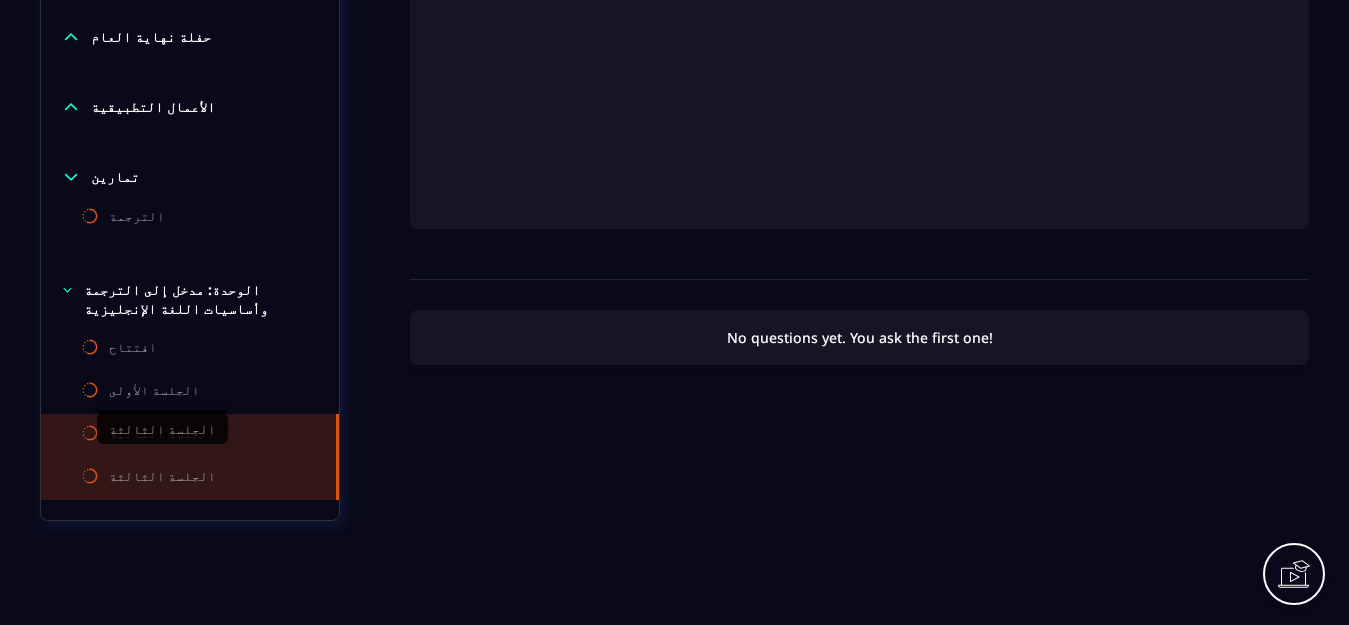 click on "الجلسة الثالثة" at bounding box center [162, 478] 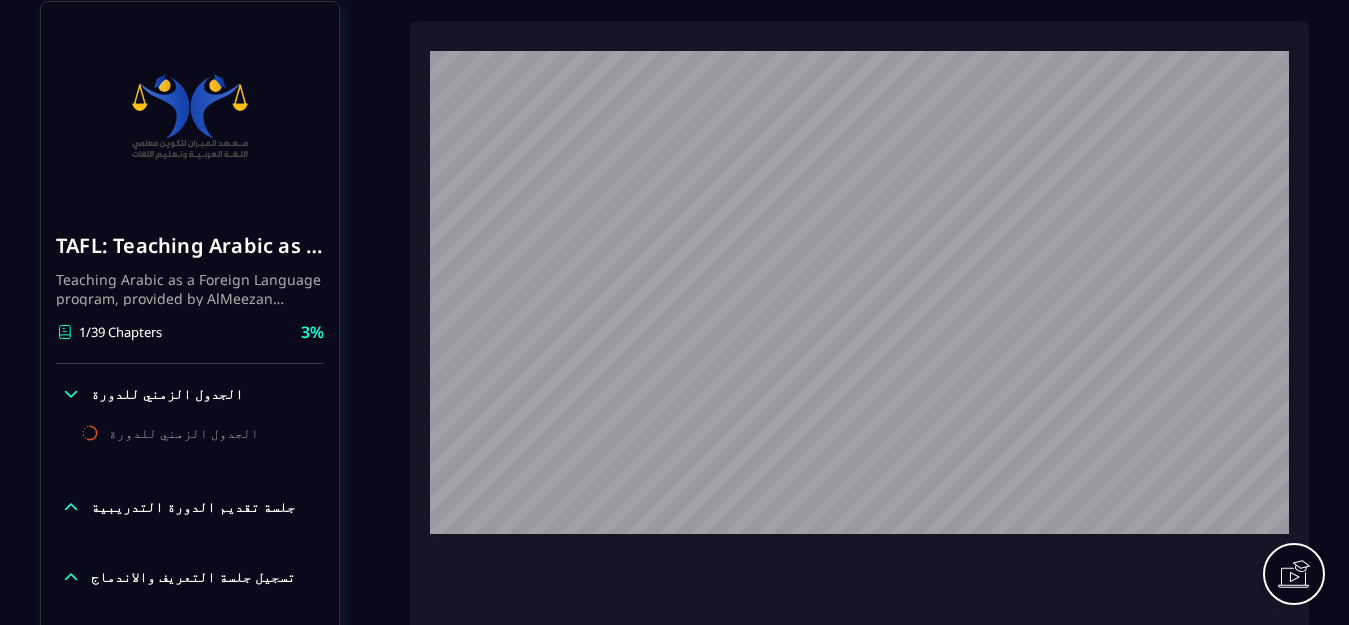 scroll, scrollTop: 300, scrollLeft: 0, axis: vertical 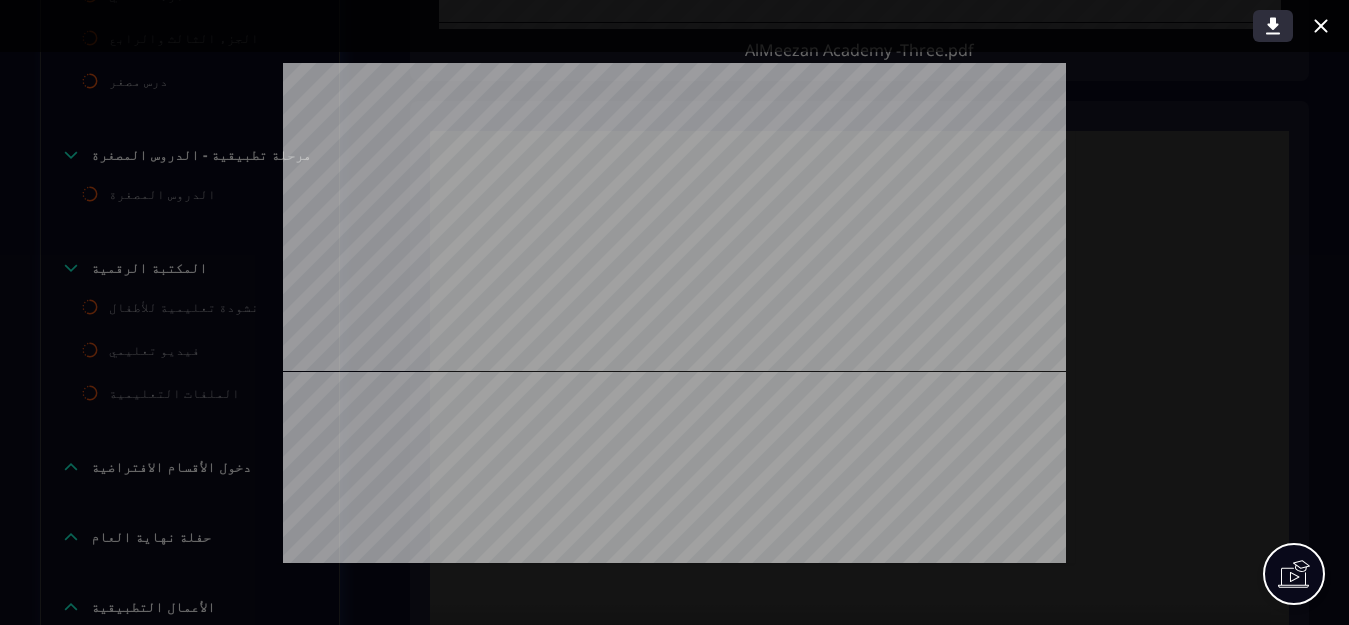 click 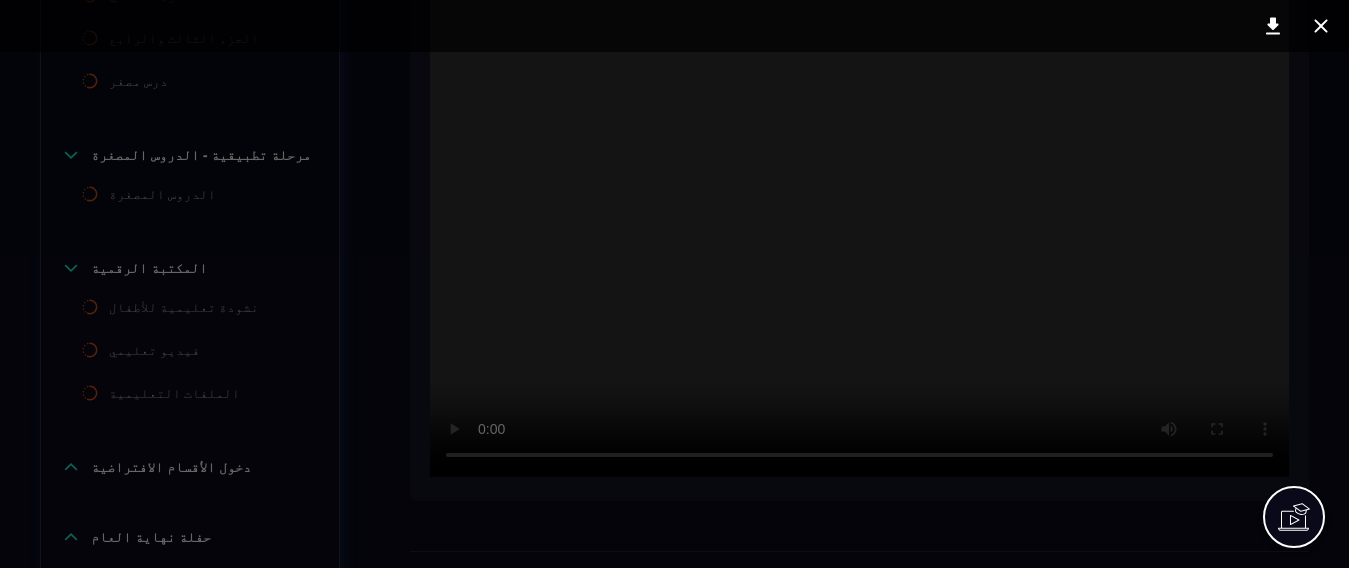 scroll, scrollTop: 0, scrollLeft: 0, axis: both 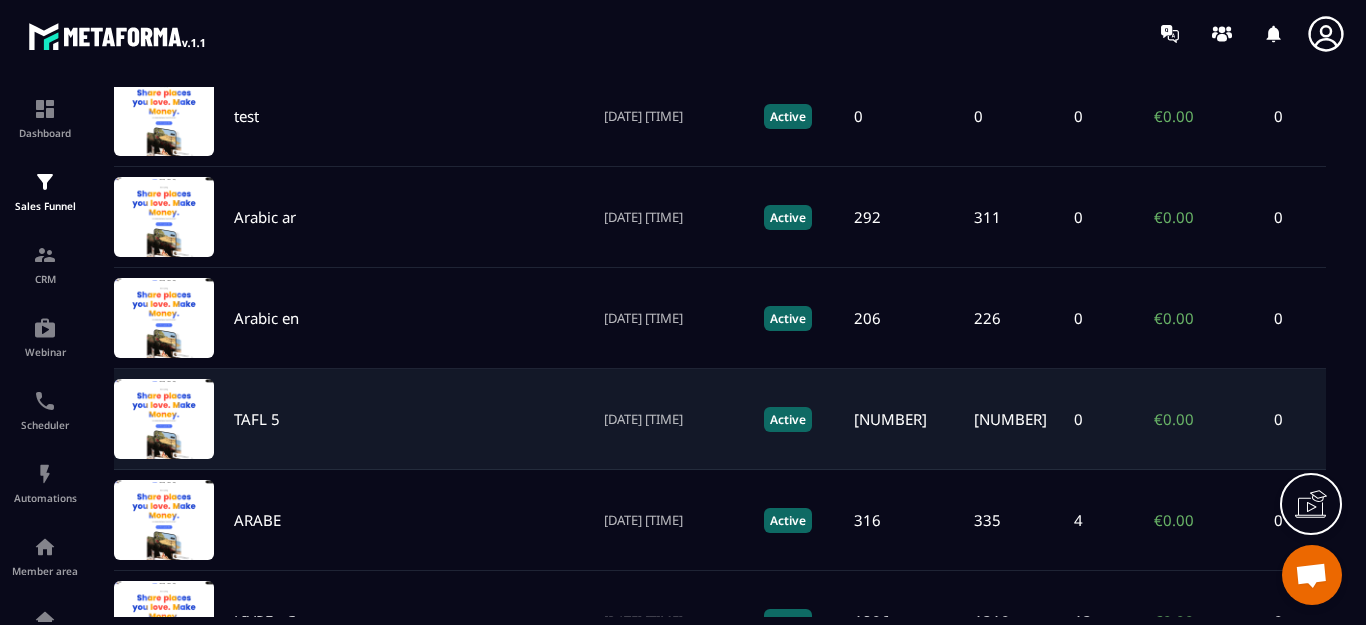 click at bounding box center [164, 419] 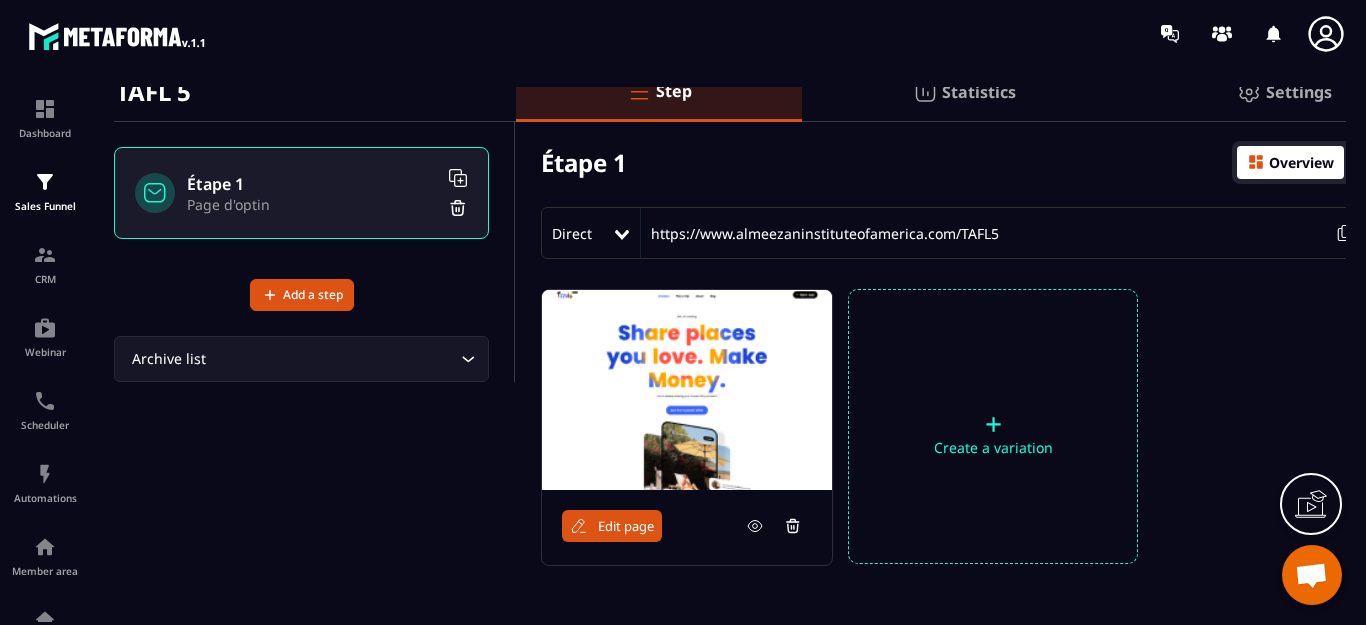scroll, scrollTop: 175, scrollLeft: 0, axis: vertical 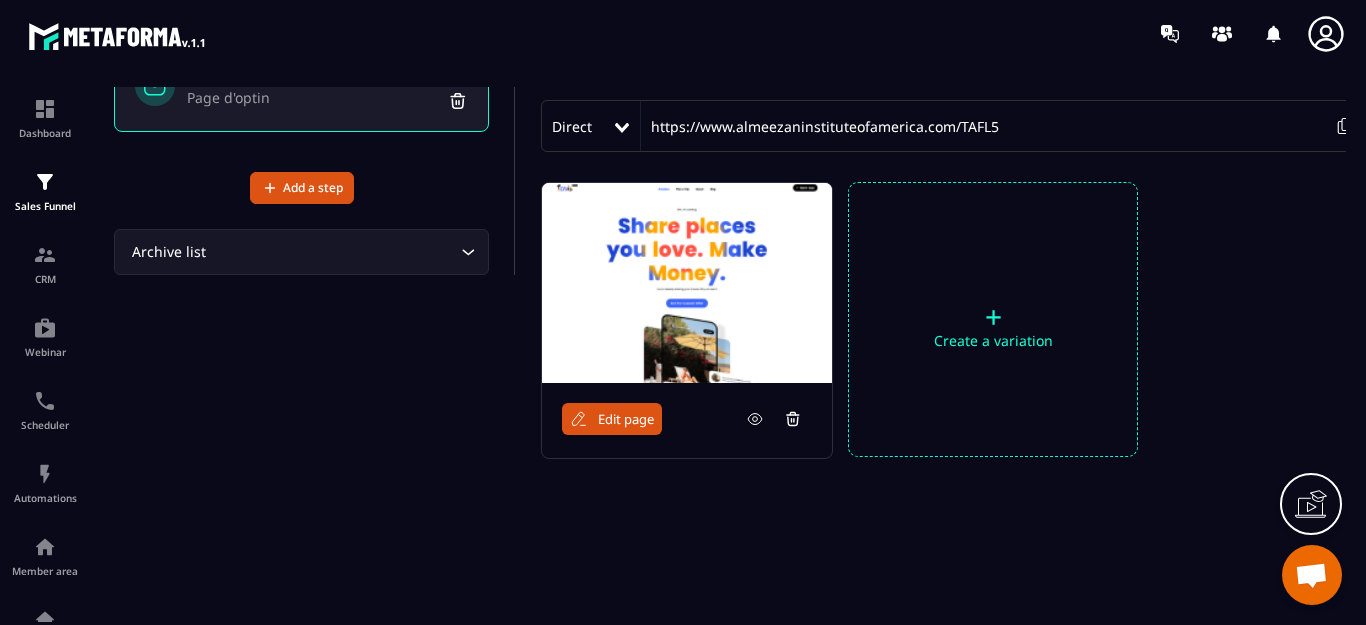 click 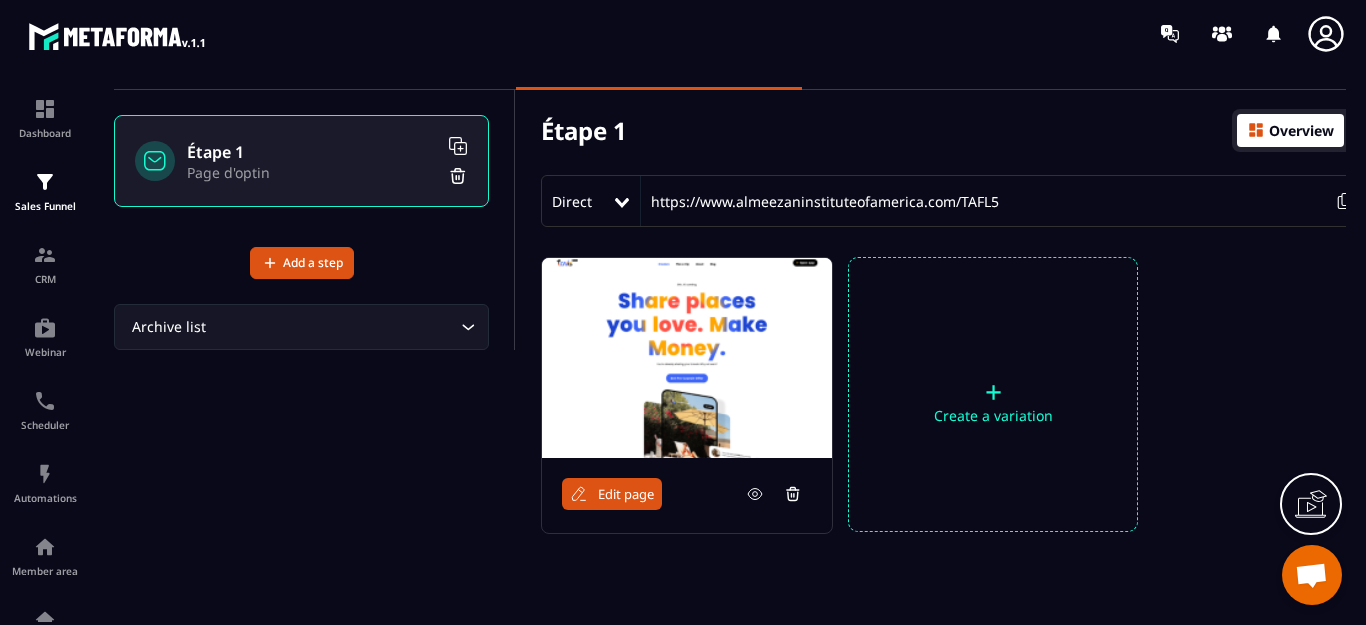 scroll, scrollTop: 0, scrollLeft: 0, axis: both 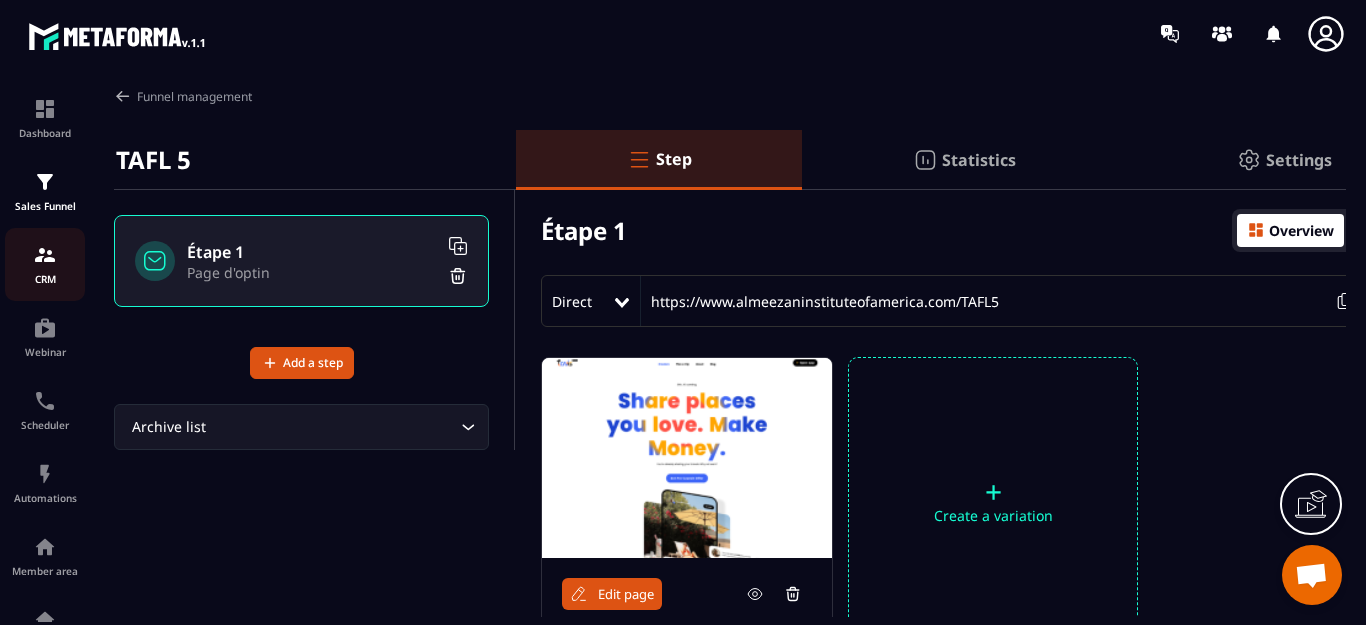 click at bounding box center [45, 255] 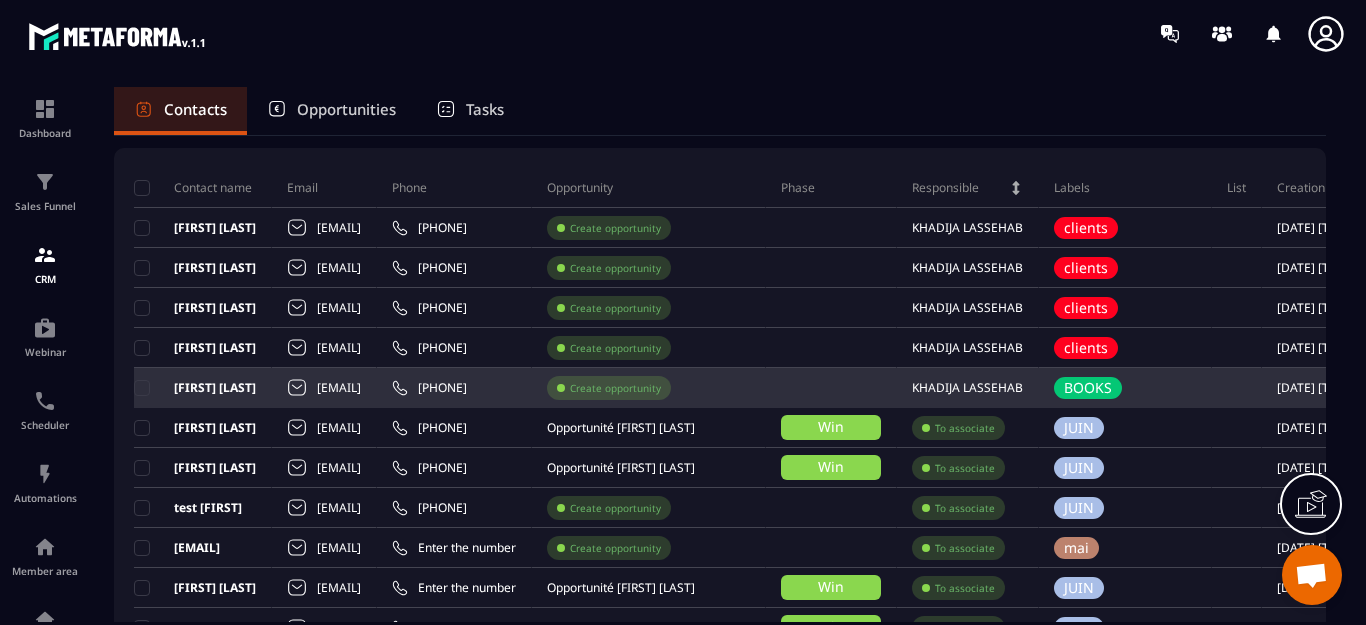scroll, scrollTop: 0, scrollLeft: 0, axis: both 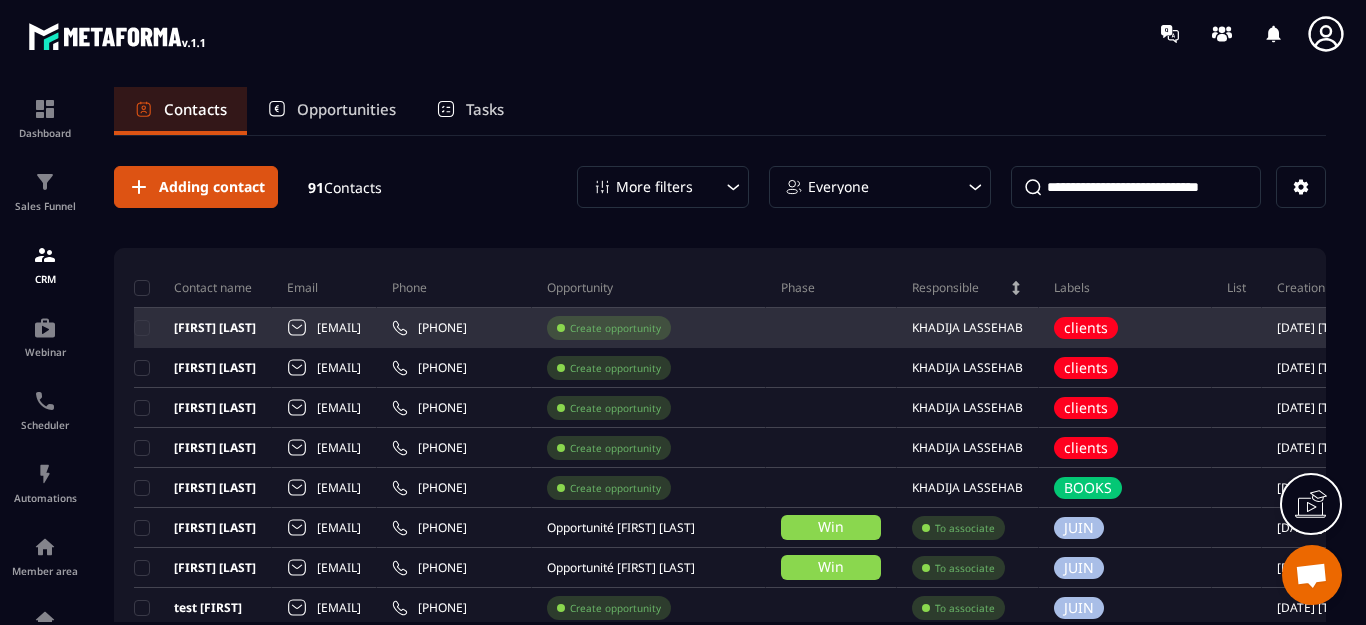 click on "[EMAIL]" at bounding box center [324, 328] 